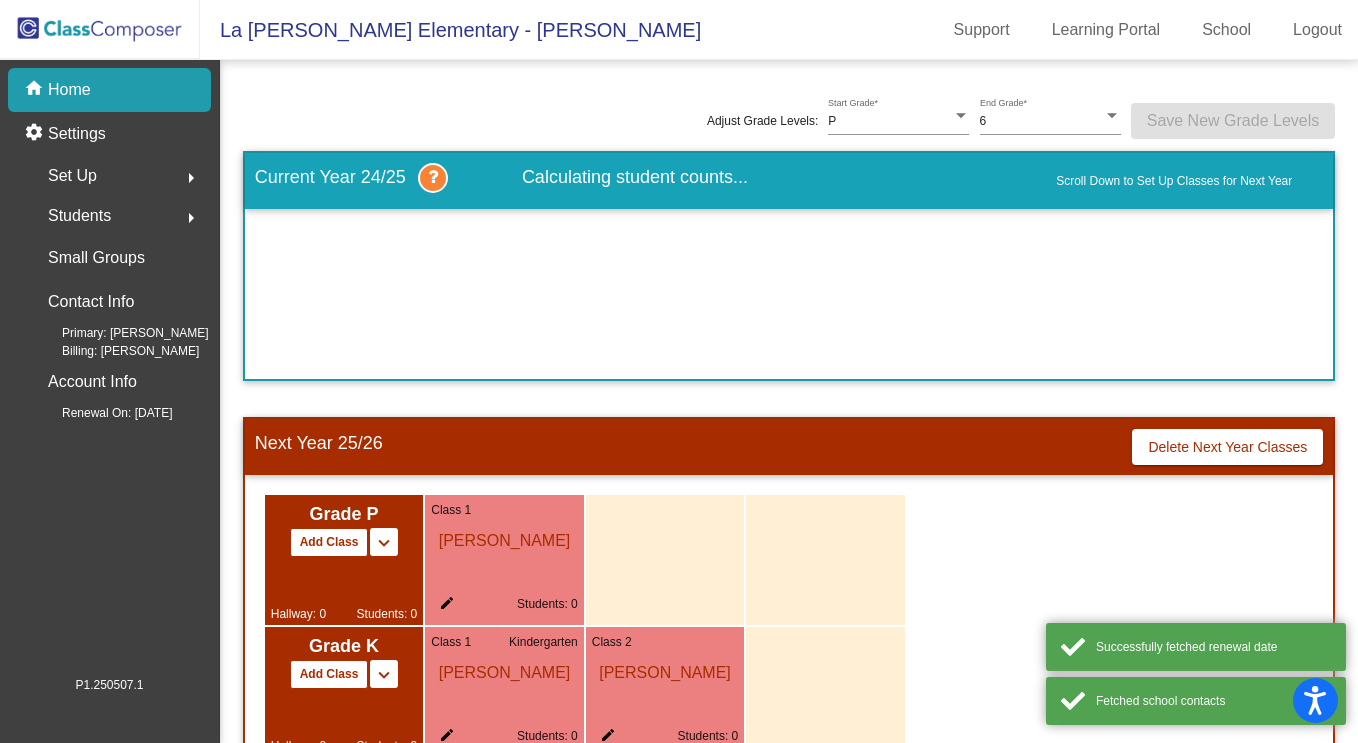 scroll, scrollTop: 0, scrollLeft: 0, axis: both 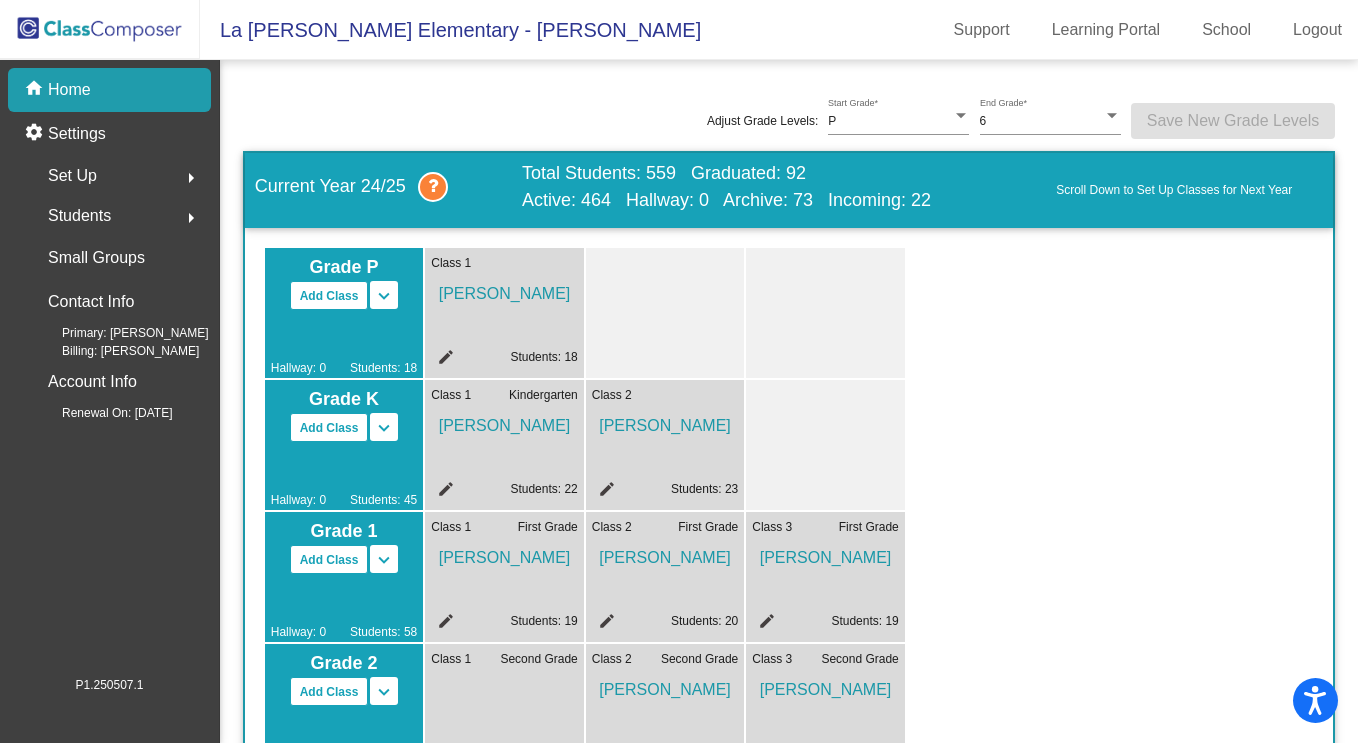 click on "home Home" 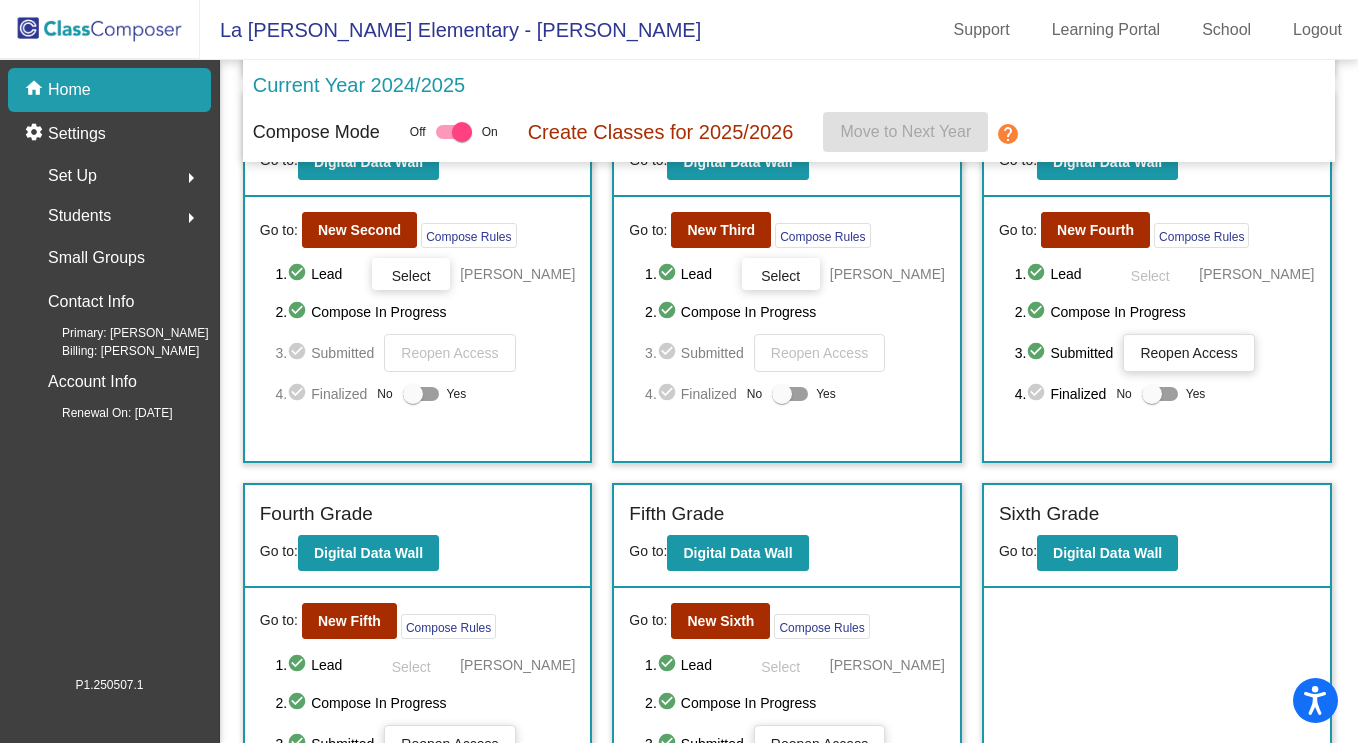 scroll, scrollTop: 625, scrollLeft: 0, axis: vertical 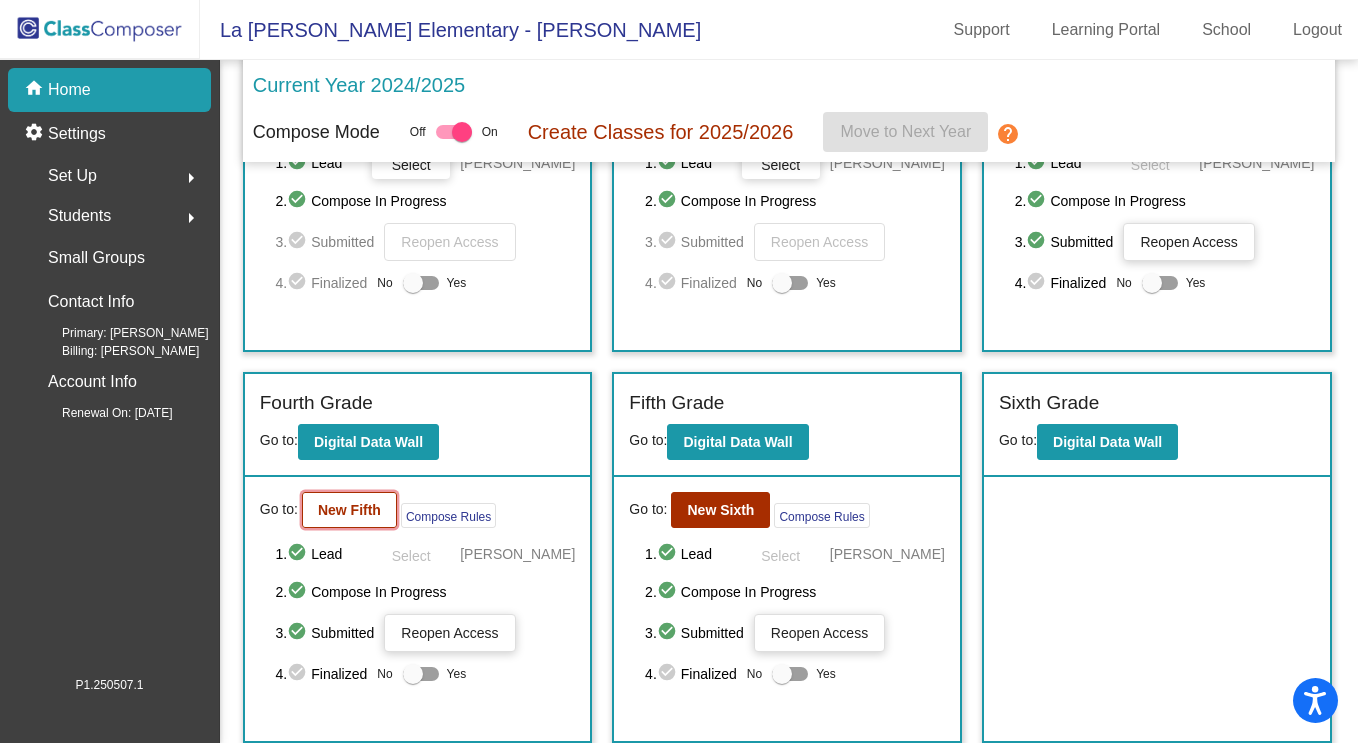 click on "New Fifth" 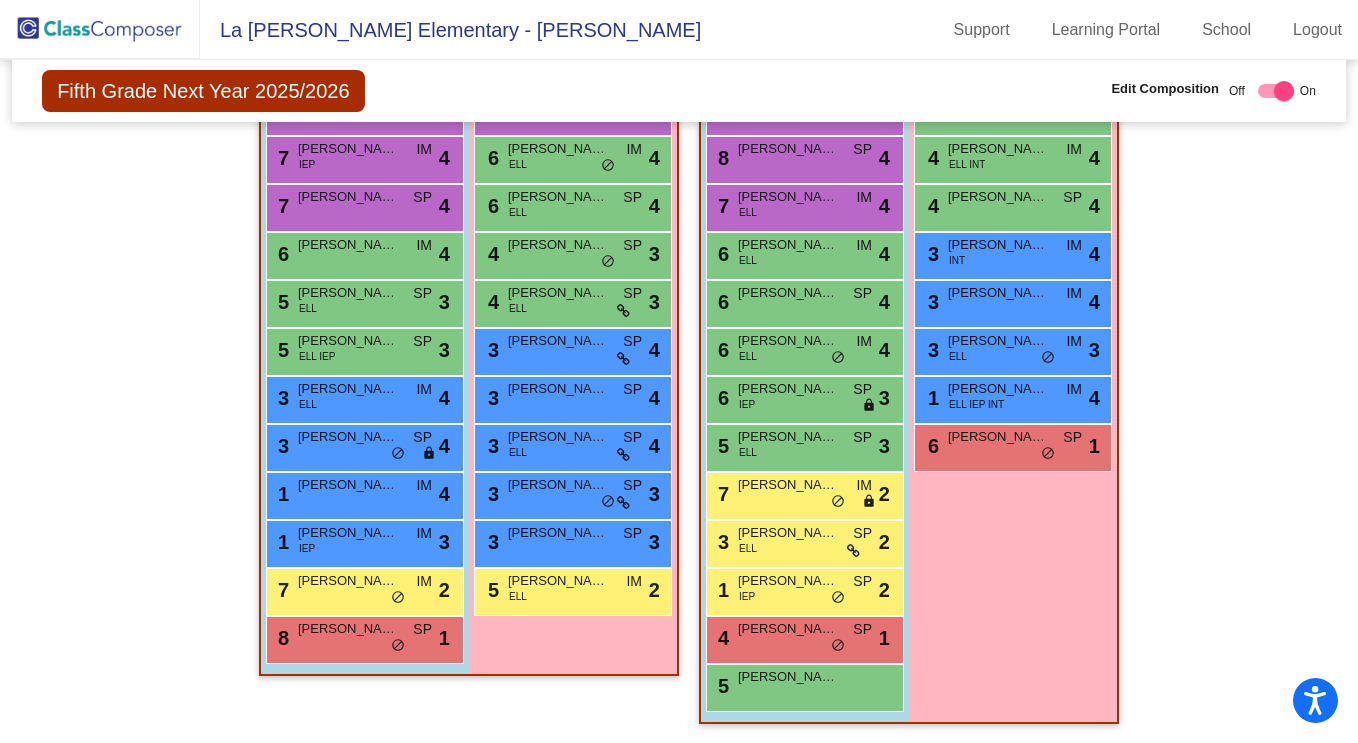 scroll, scrollTop: 758, scrollLeft: 0, axis: vertical 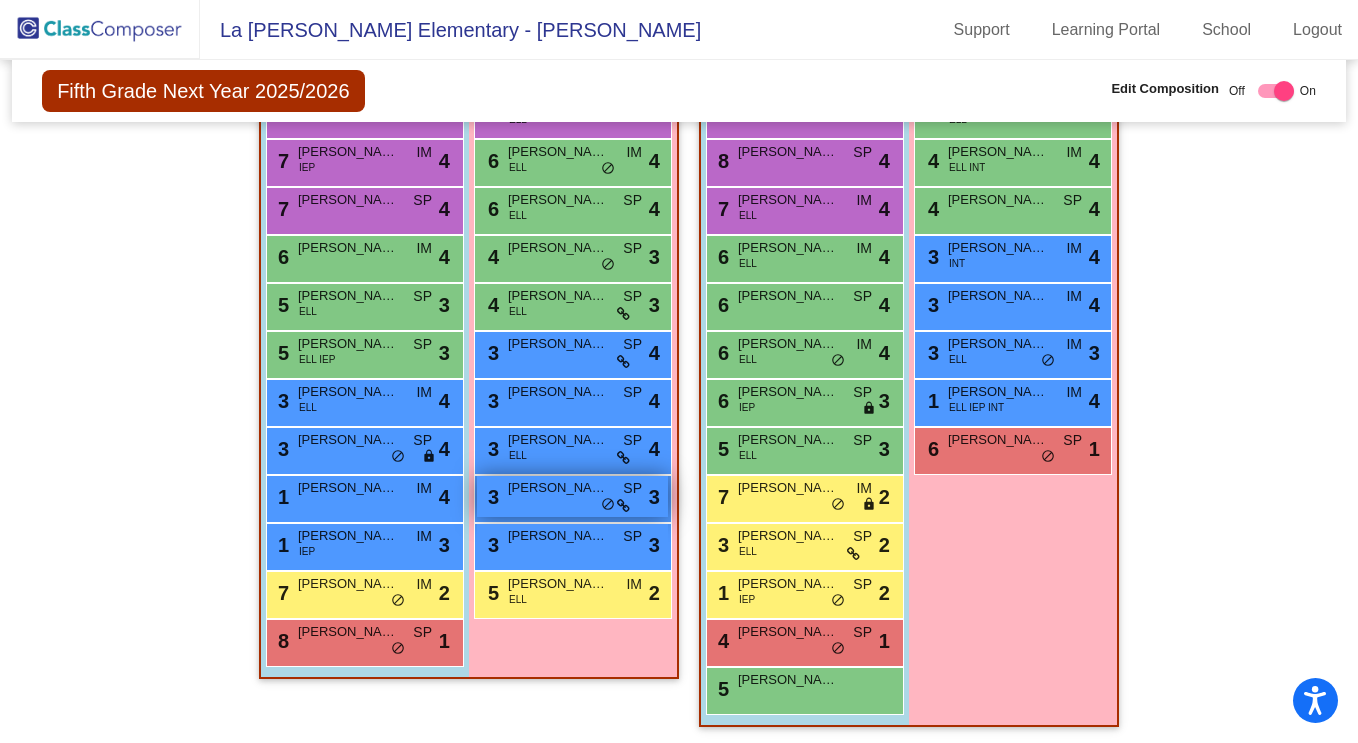 click on "3 [PERSON_NAME] SP lock do_not_disturb_alt 3" at bounding box center [572, 496] 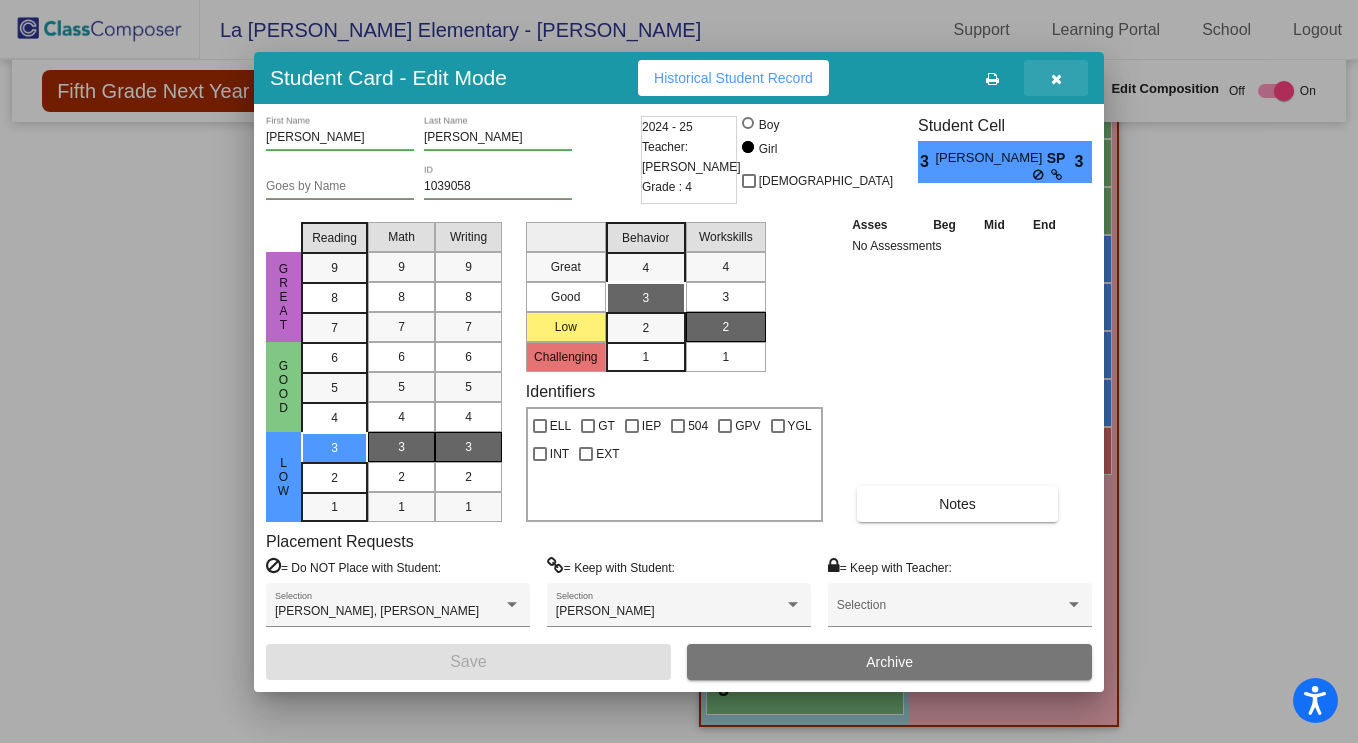 click at bounding box center (1056, 78) 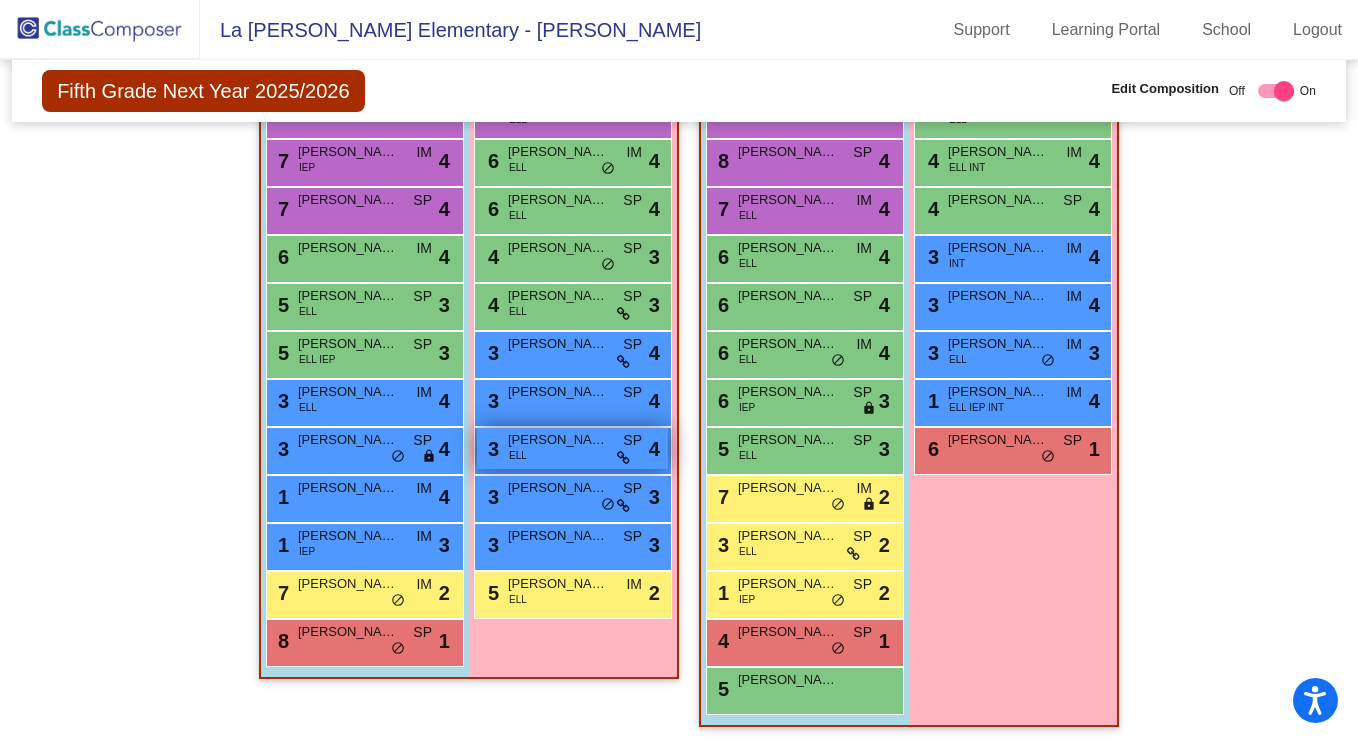 click on "3 [PERSON_NAME] ELL SP lock do_not_disturb_alt 4" at bounding box center (572, 448) 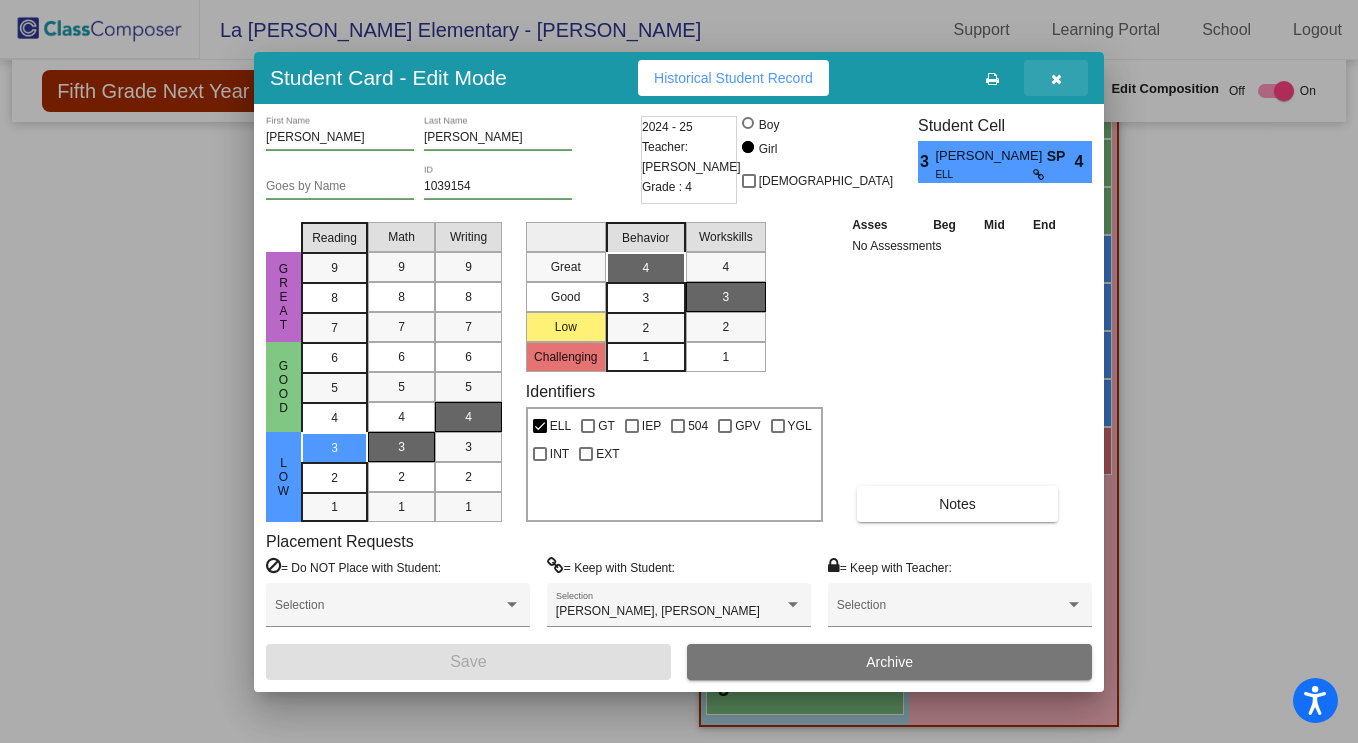 click at bounding box center [1056, 79] 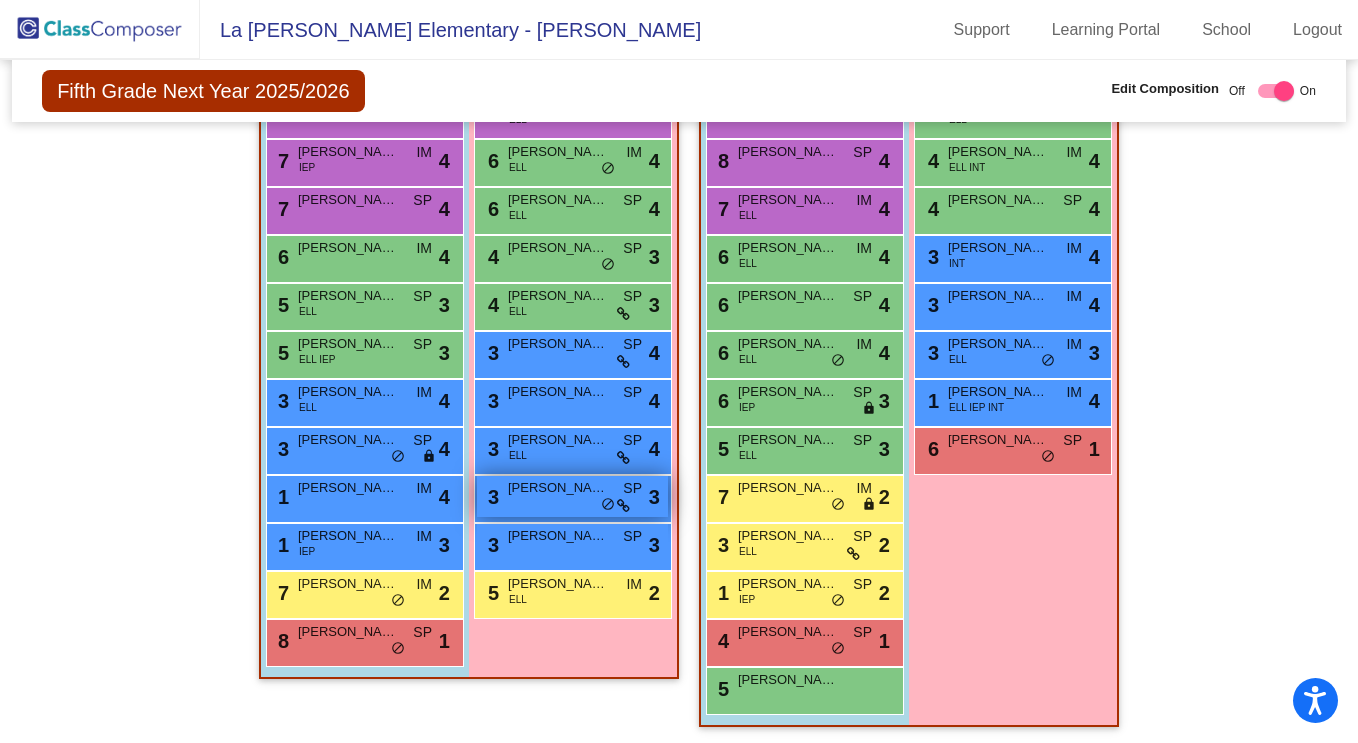 click on "[PERSON_NAME]" at bounding box center (558, 488) 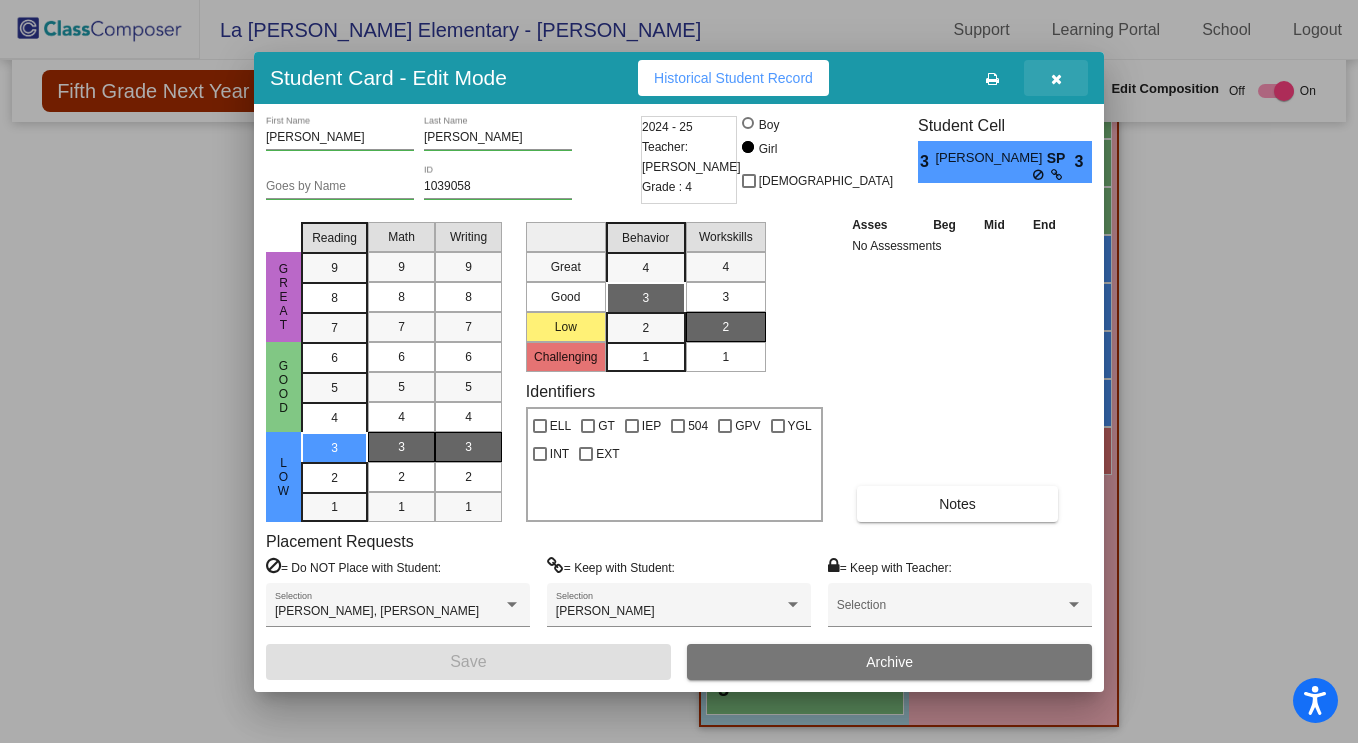 click at bounding box center [1056, 79] 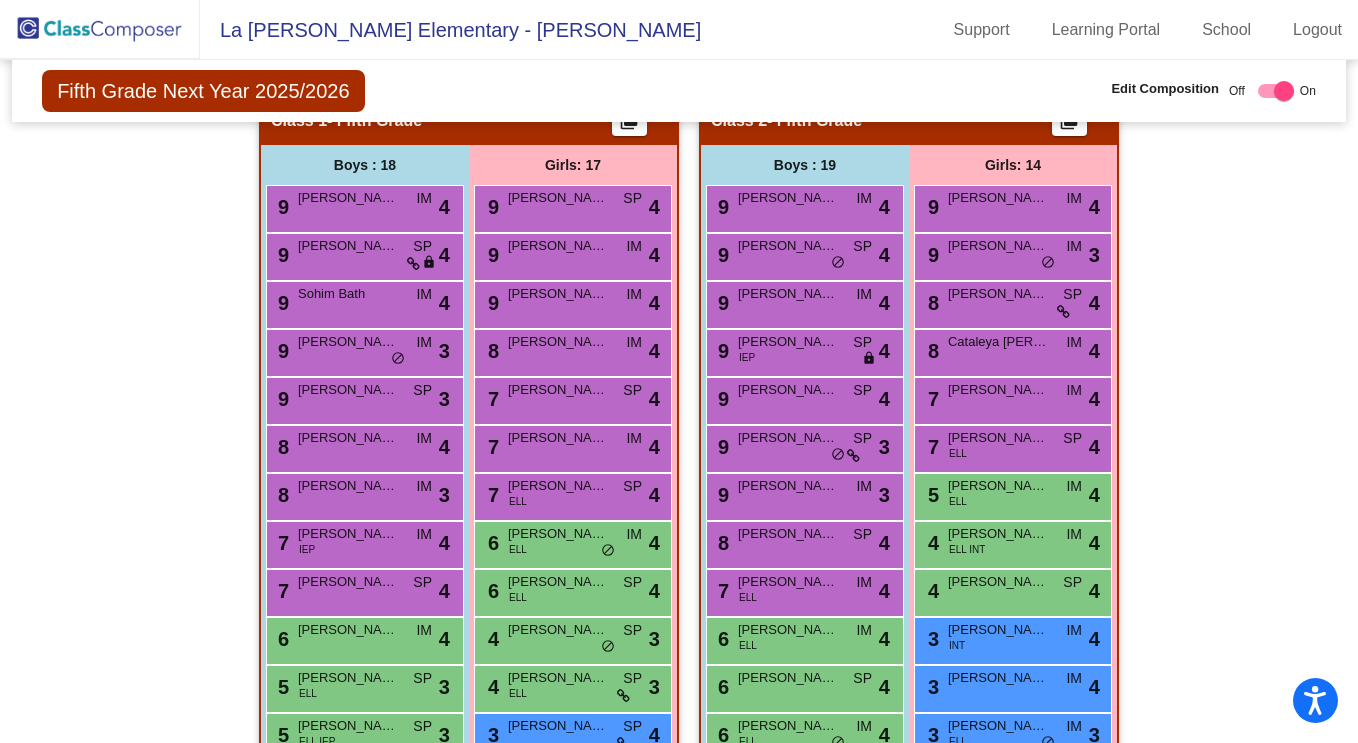 scroll, scrollTop: 362, scrollLeft: 0, axis: vertical 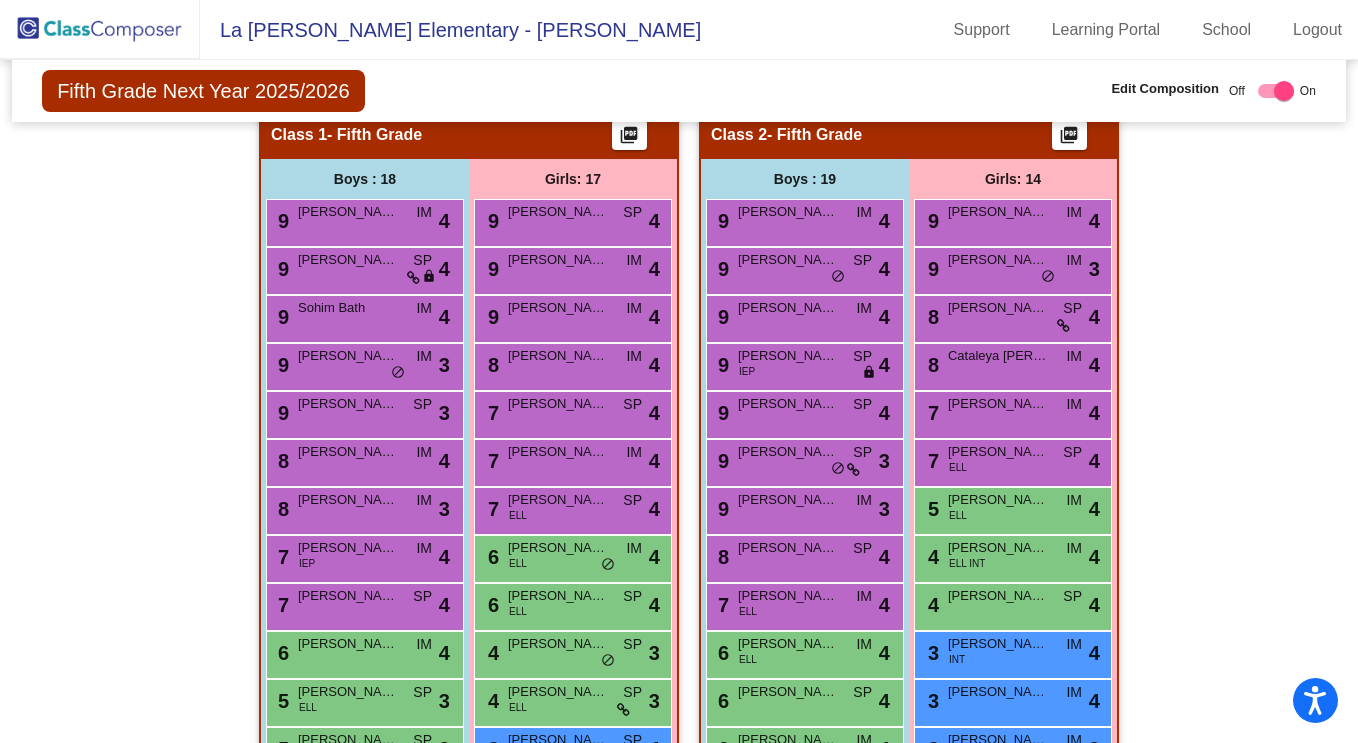 click 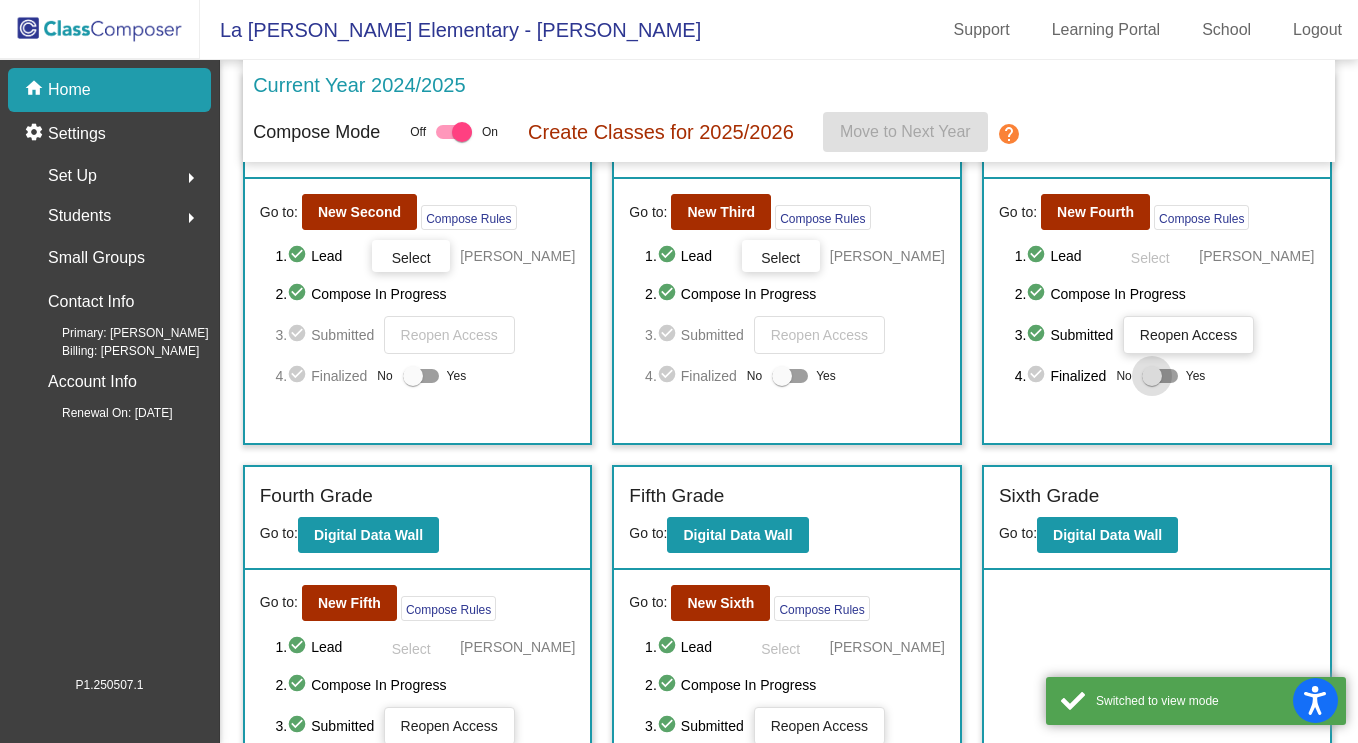scroll, scrollTop: 625, scrollLeft: 0, axis: vertical 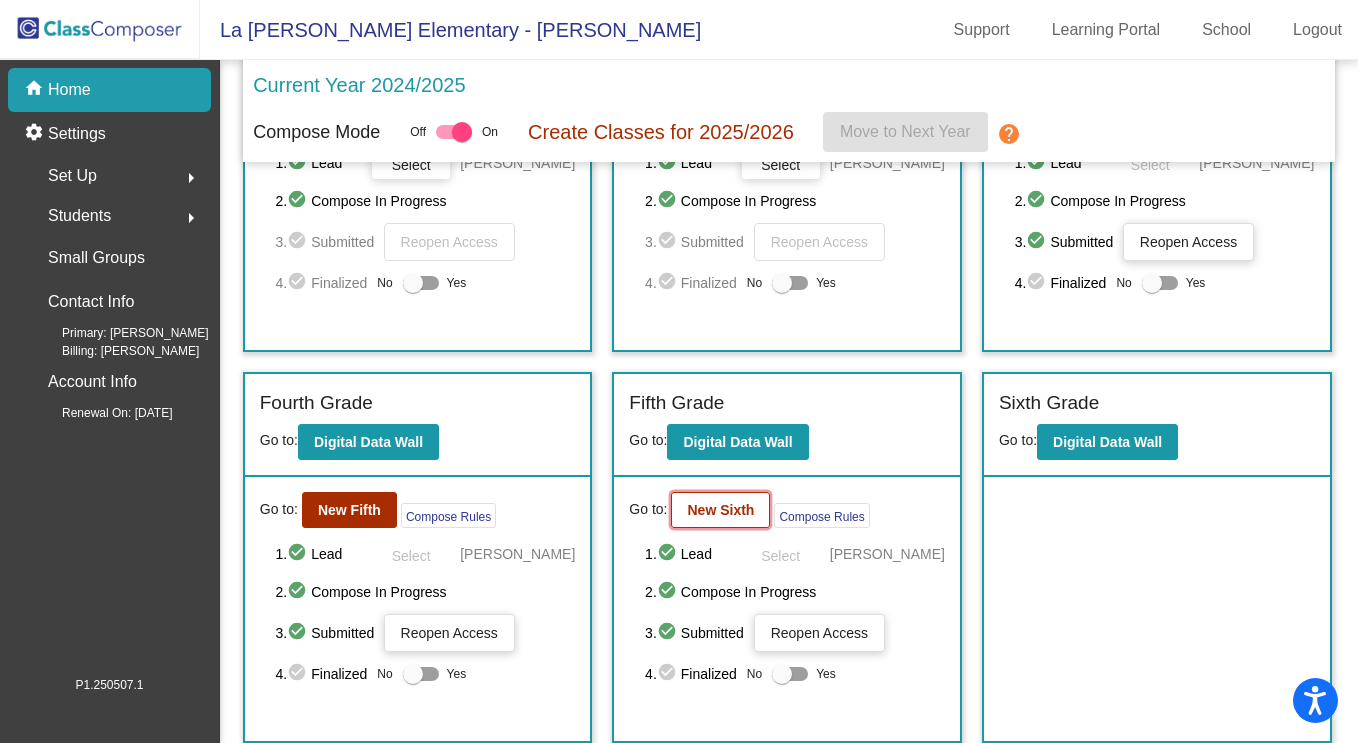 click on "New Sixth" 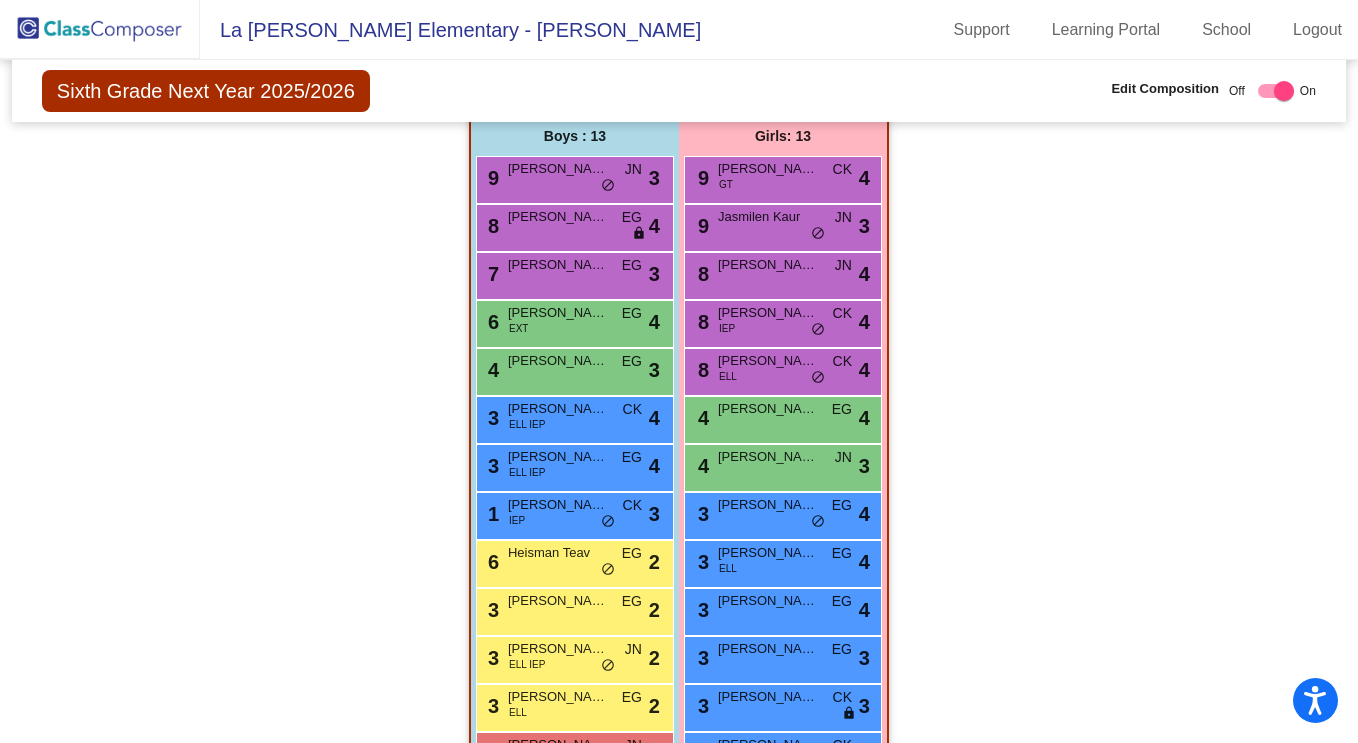 scroll, scrollTop: 1233, scrollLeft: 0, axis: vertical 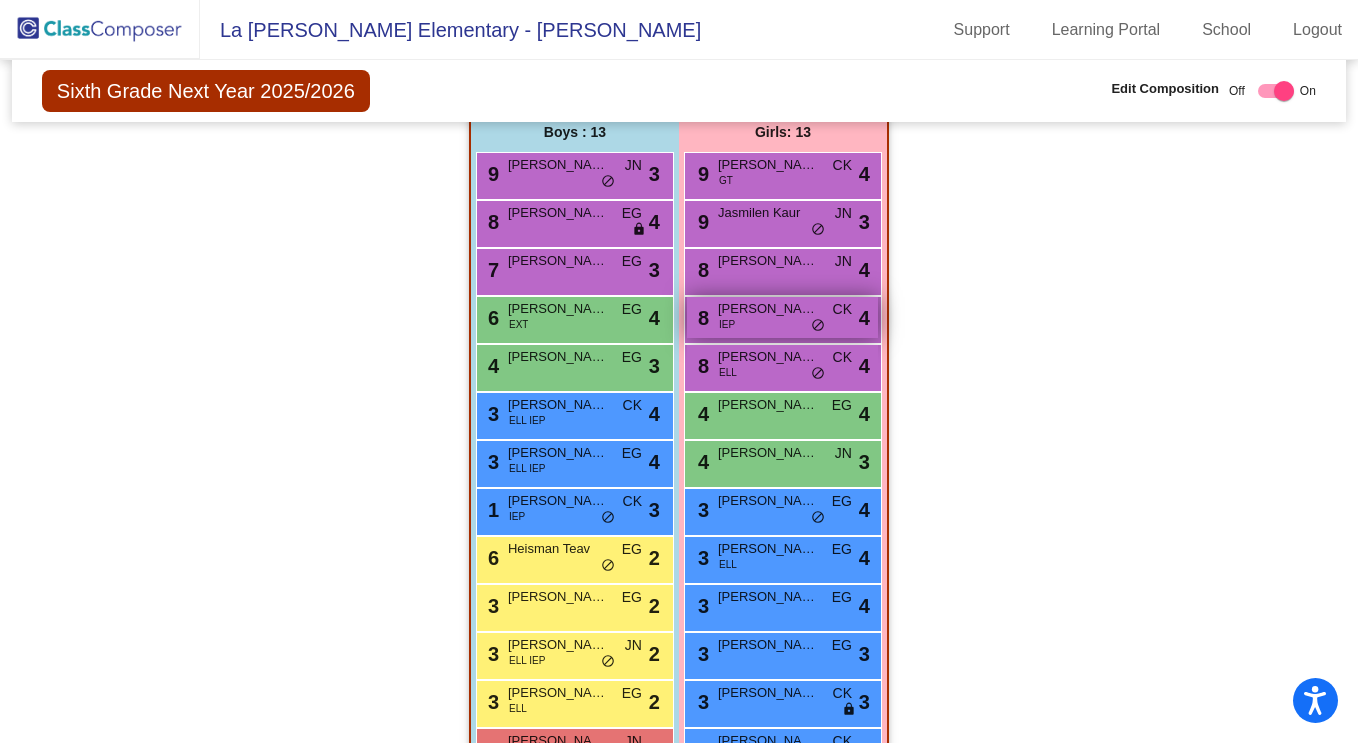 click on "[PERSON_NAME]" at bounding box center [768, 309] 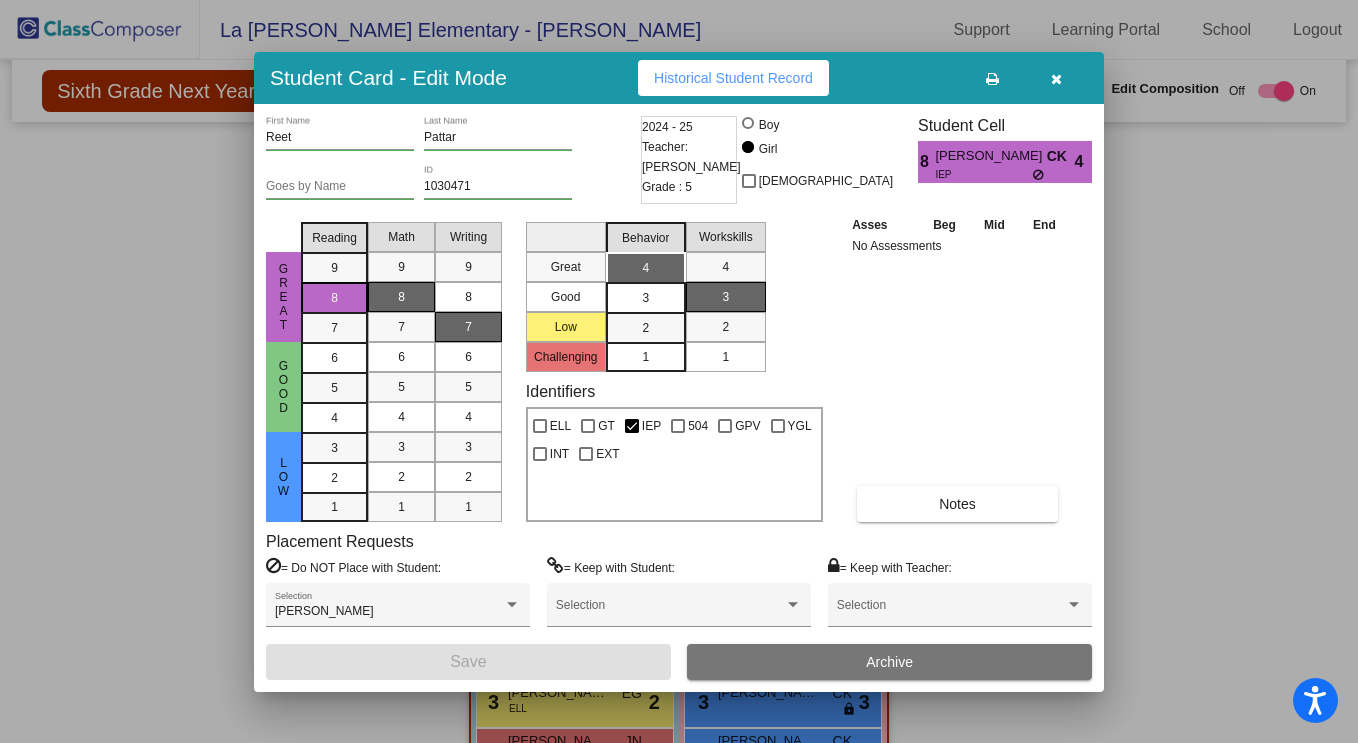 click at bounding box center [1056, 78] 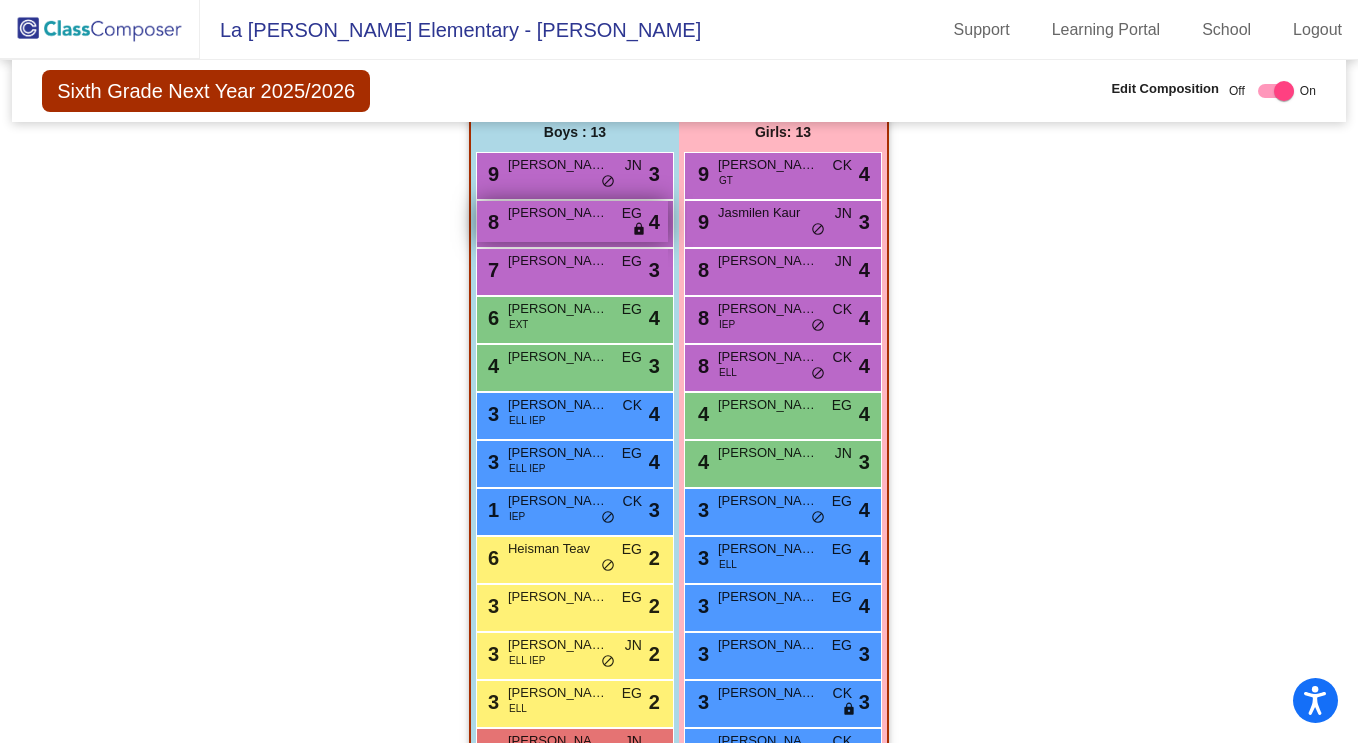click on "8 [PERSON_NAME] EG lock do_not_disturb_alt 4" at bounding box center [572, 221] 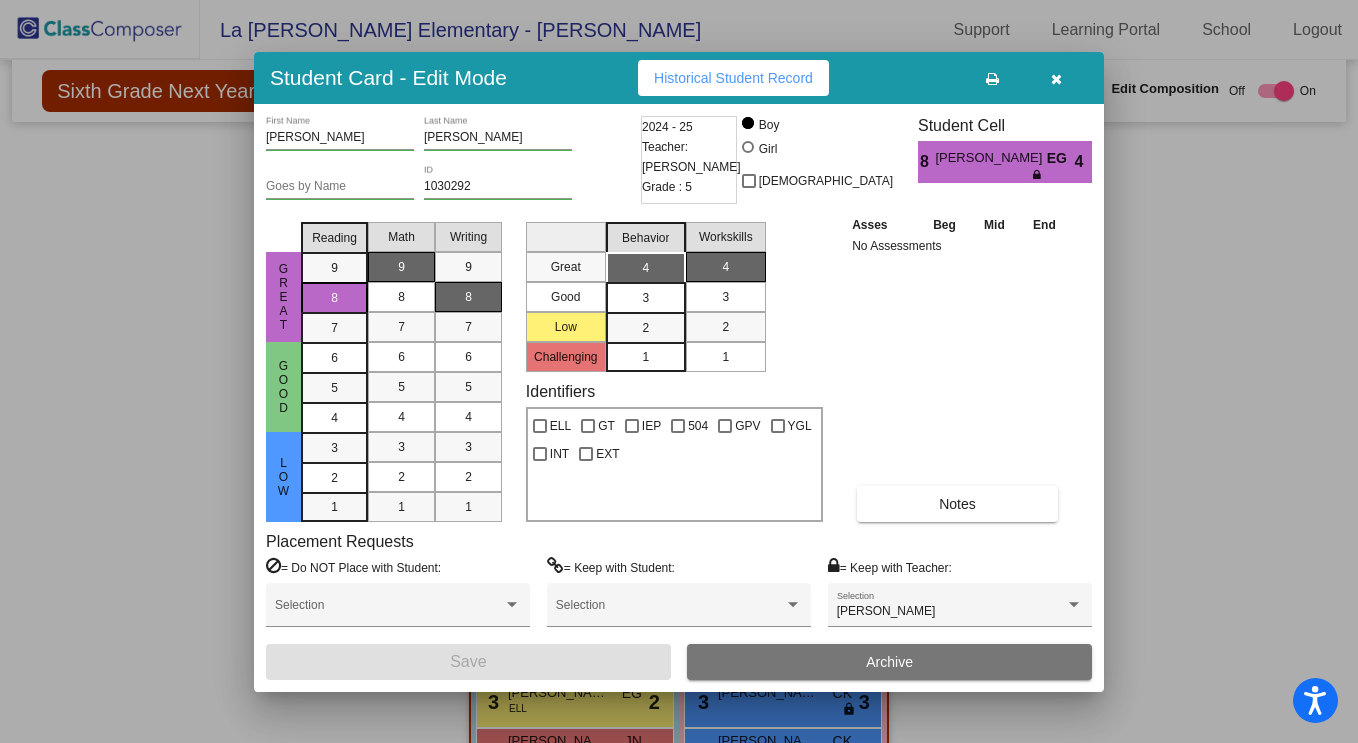 click at bounding box center (1056, 79) 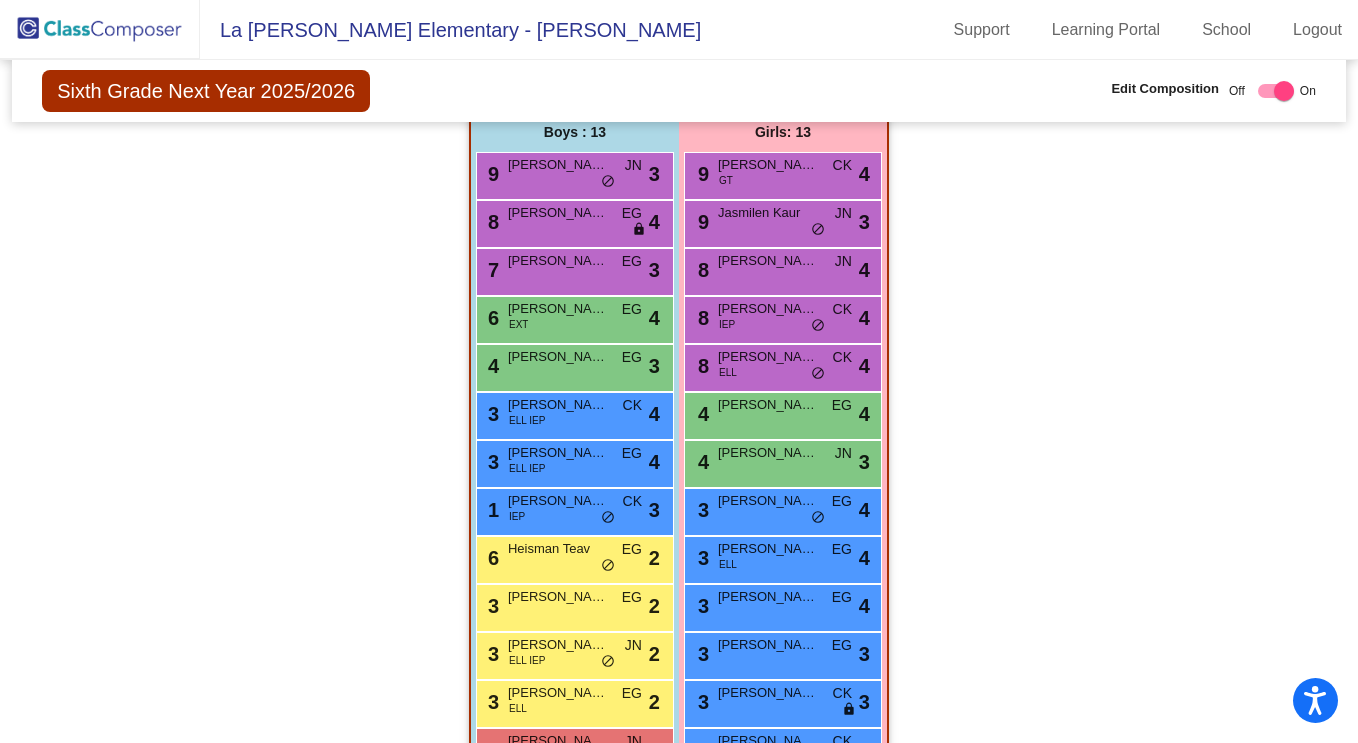 click 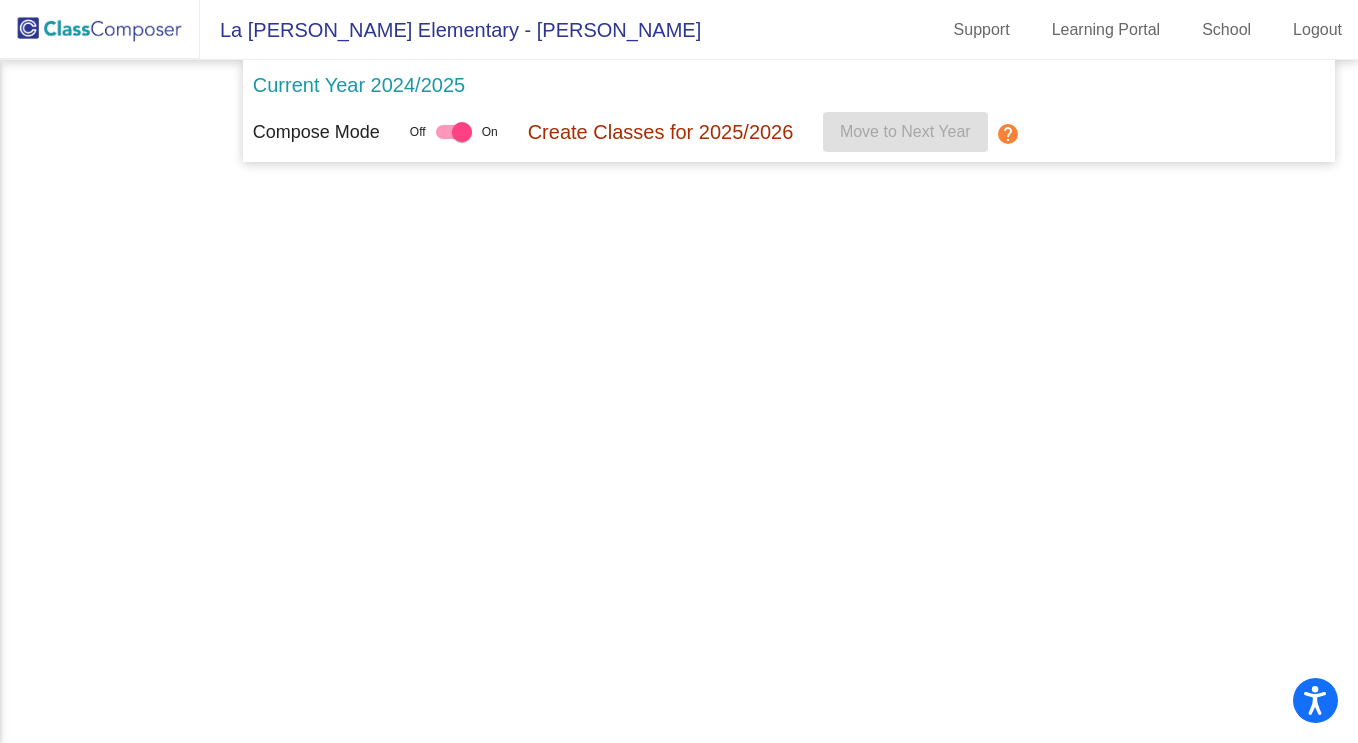 scroll, scrollTop: 0, scrollLeft: 0, axis: both 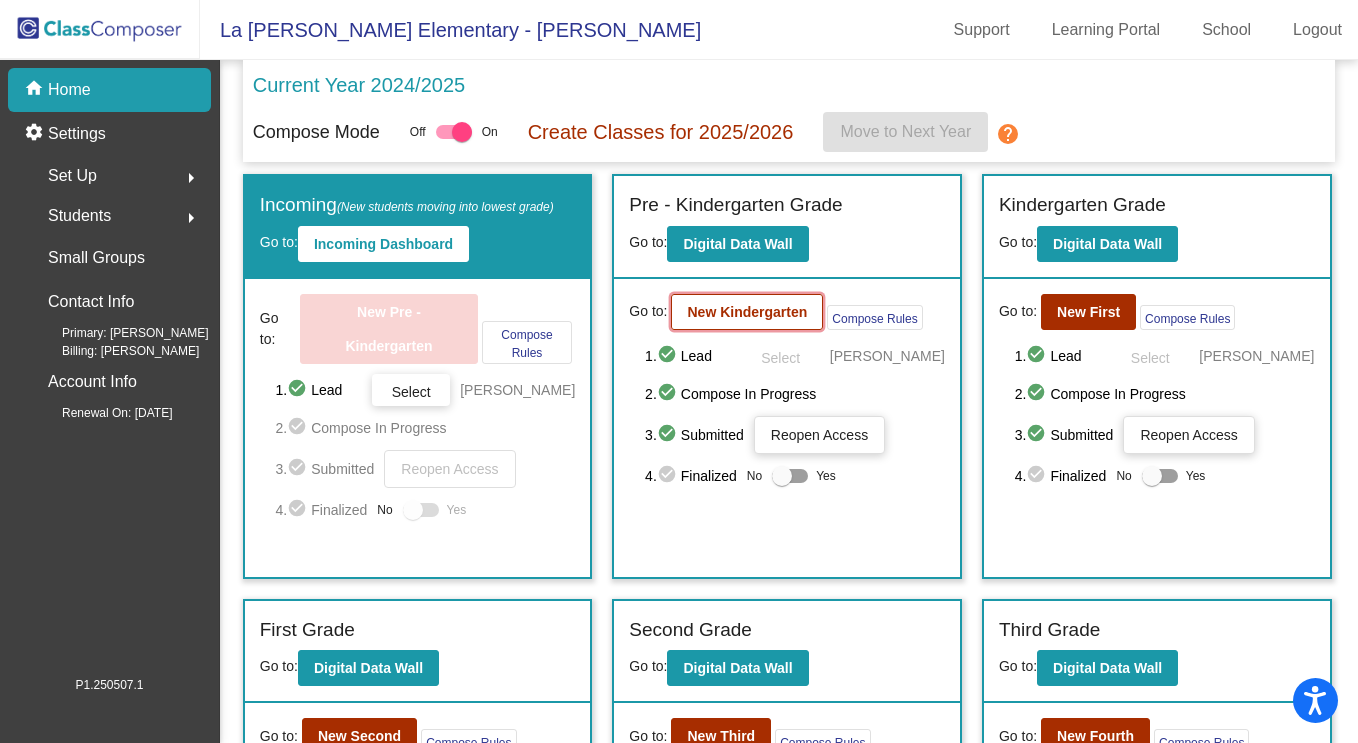 click on "New Kindergarten" 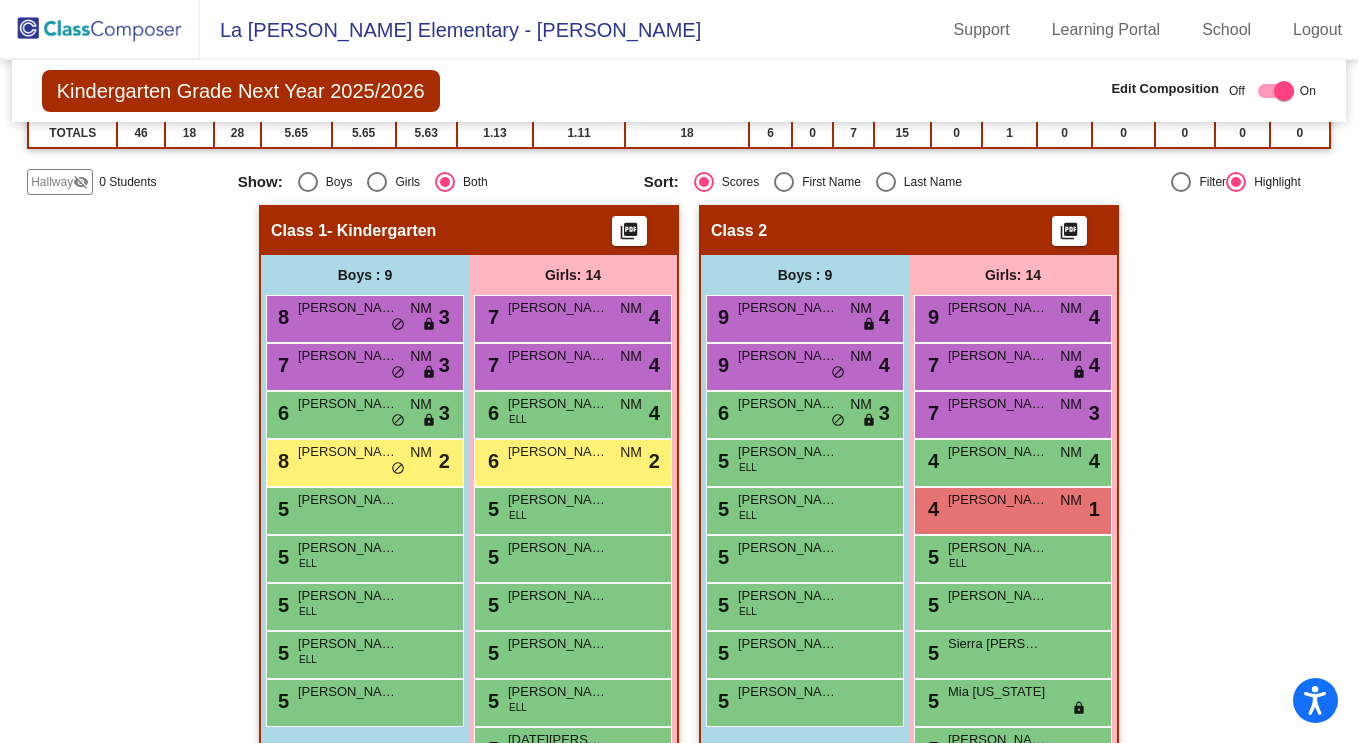 scroll, scrollTop: 271, scrollLeft: 0, axis: vertical 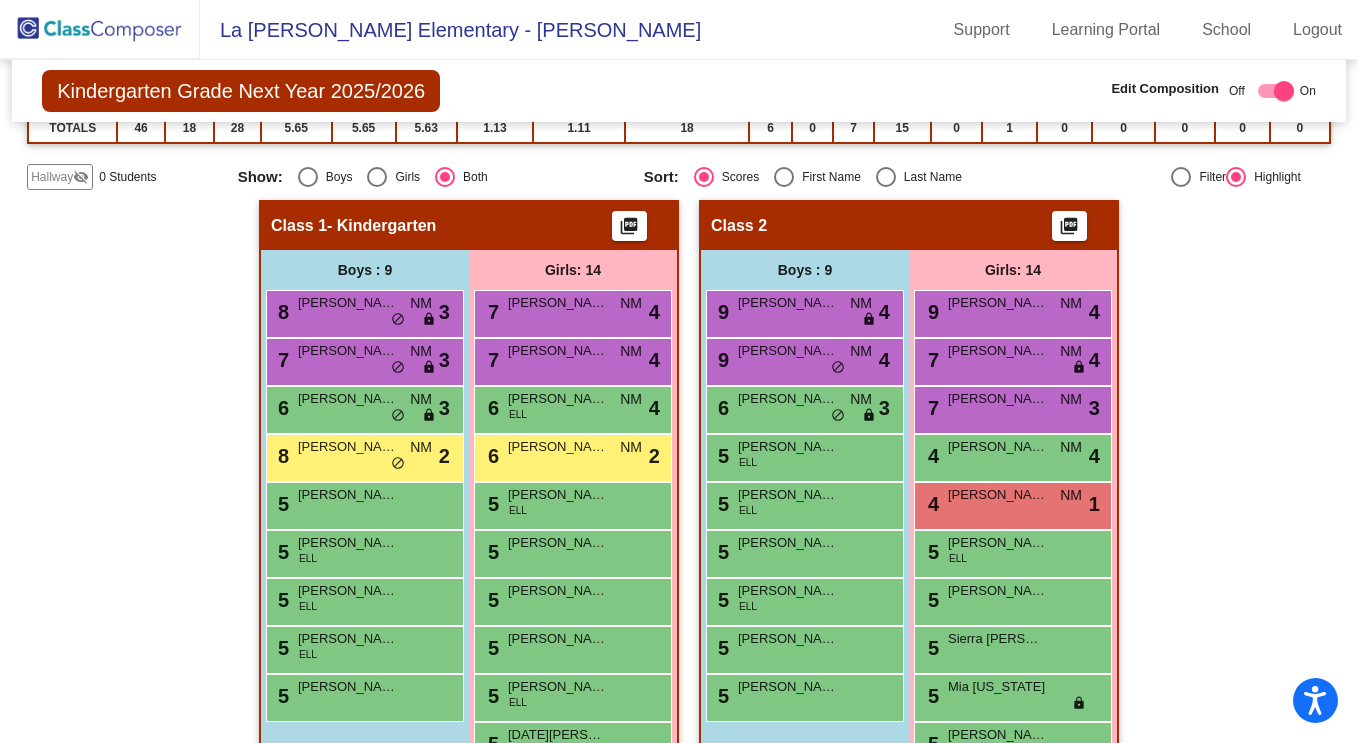 click on "[PERSON_NAME]" at bounding box center [788, 303] 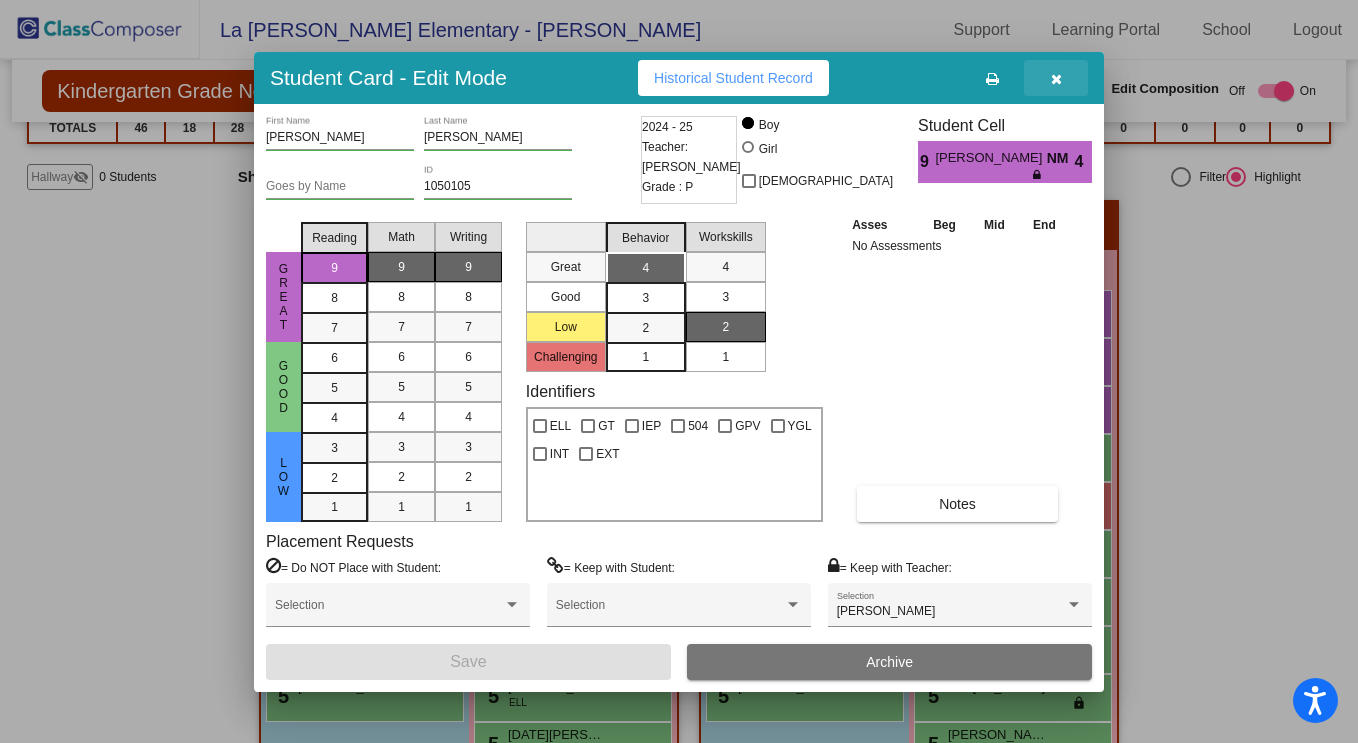 click at bounding box center [1056, 78] 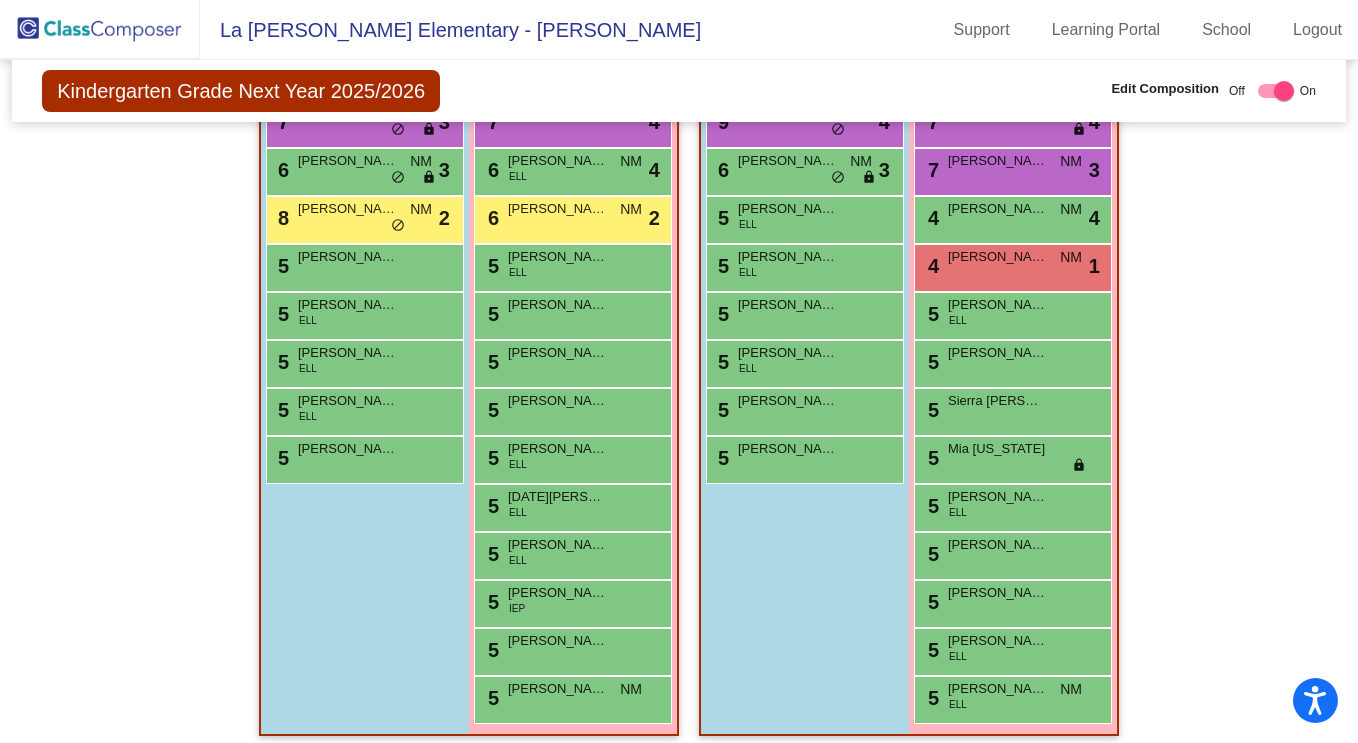 scroll, scrollTop: 521, scrollLeft: 0, axis: vertical 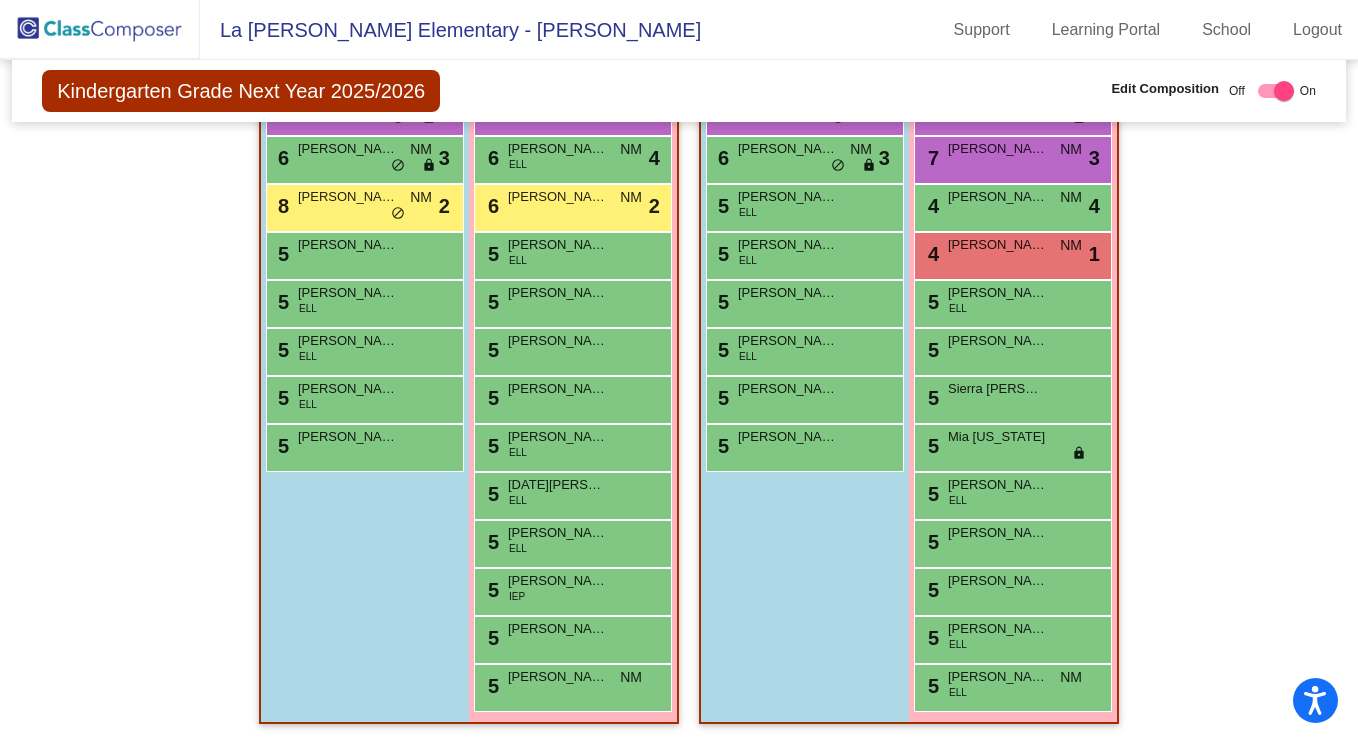 click on "5 [PERSON_NAME] lock do_not_disturb_alt" at bounding box center [802, 301] 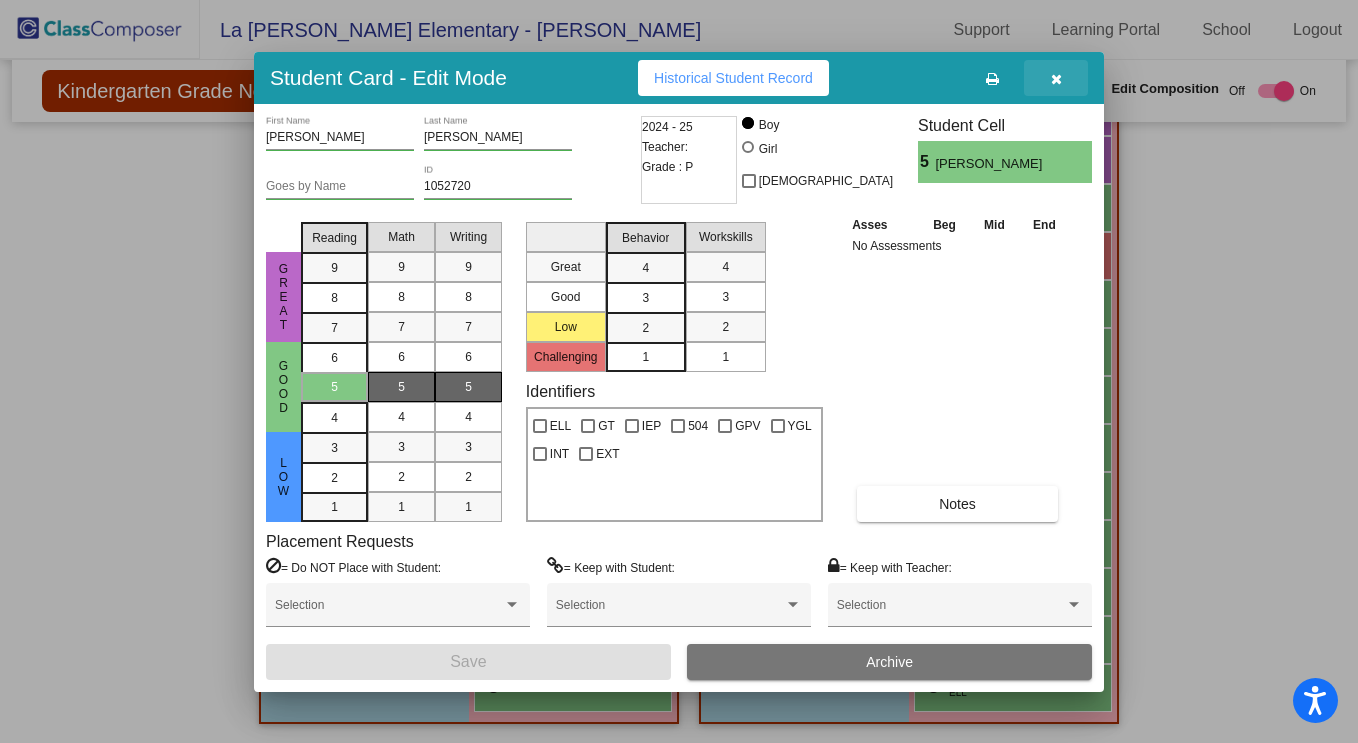 click at bounding box center [1056, 79] 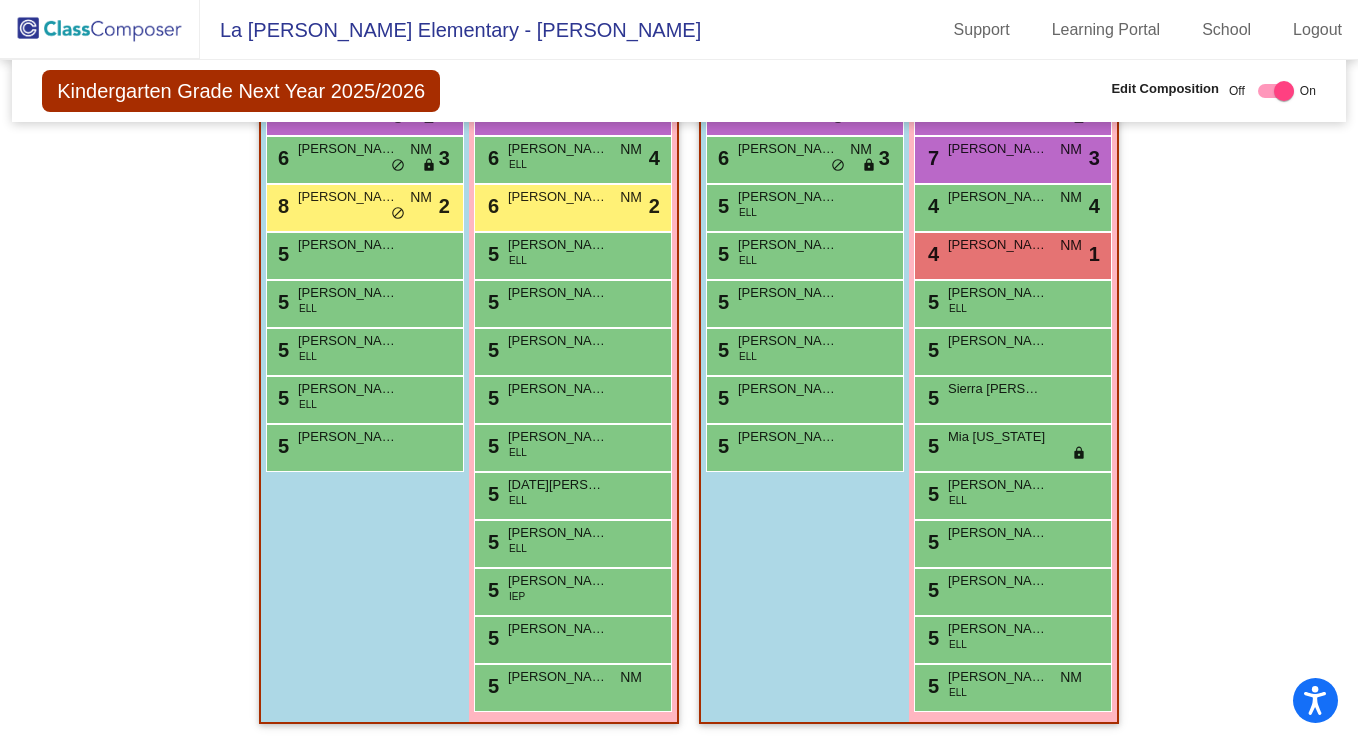click 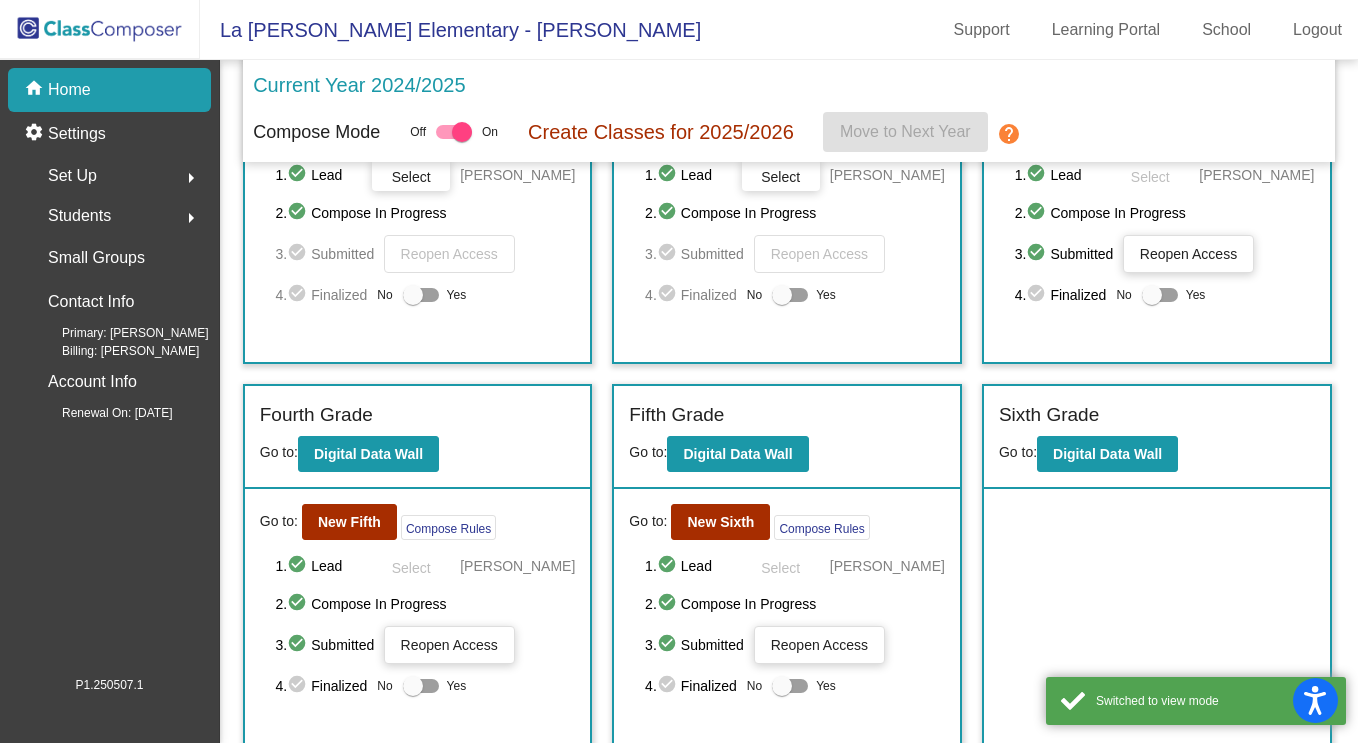 scroll, scrollTop: 606, scrollLeft: 0, axis: vertical 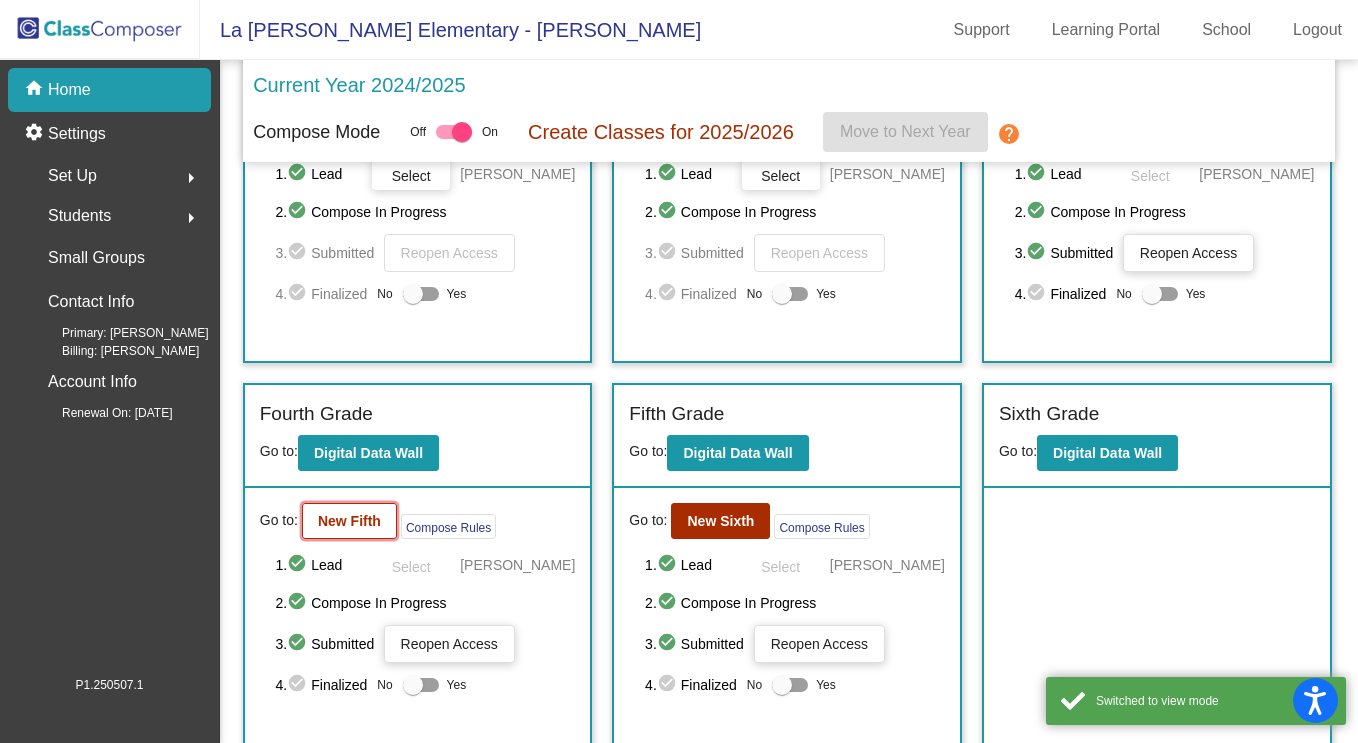 click on "New Fifth" 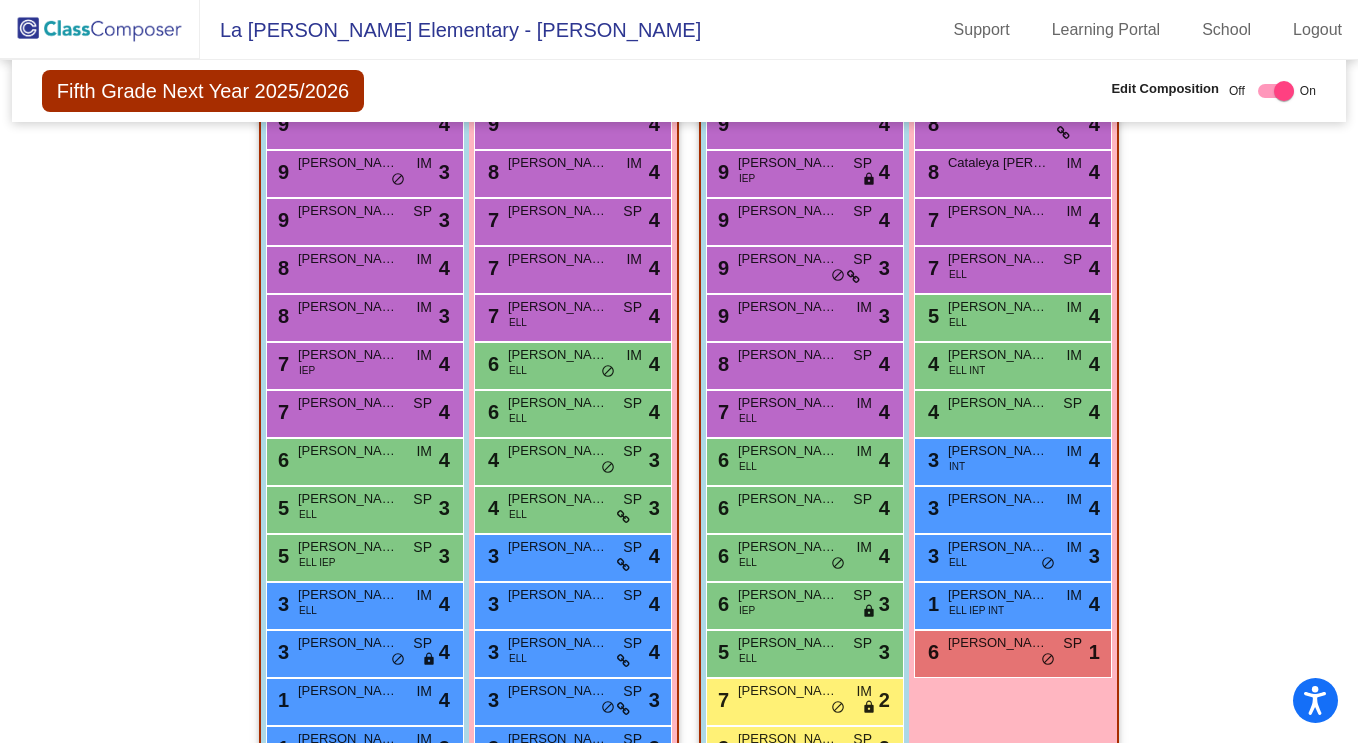 scroll, scrollTop: 560, scrollLeft: 0, axis: vertical 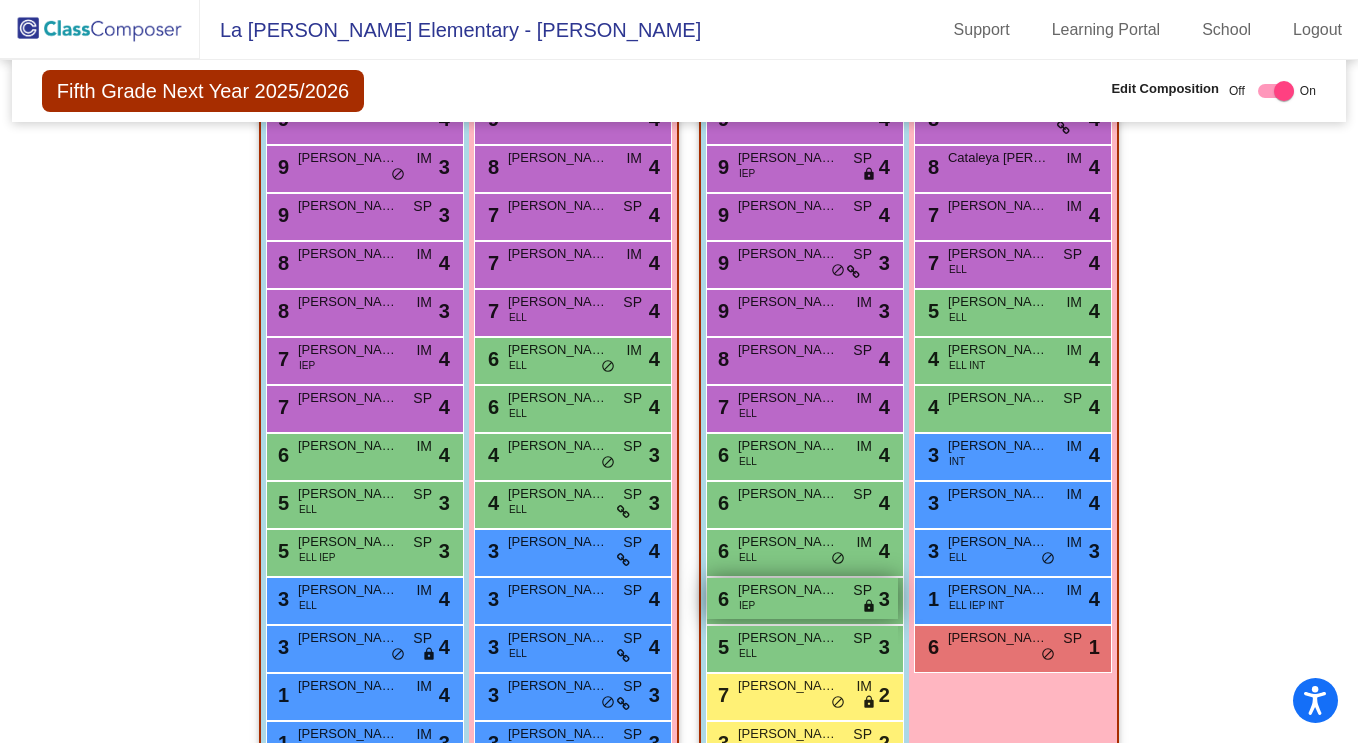 click on "6 [PERSON_NAME] IEP SP lock do_not_disturb_alt 3" at bounding box center (802, 598) 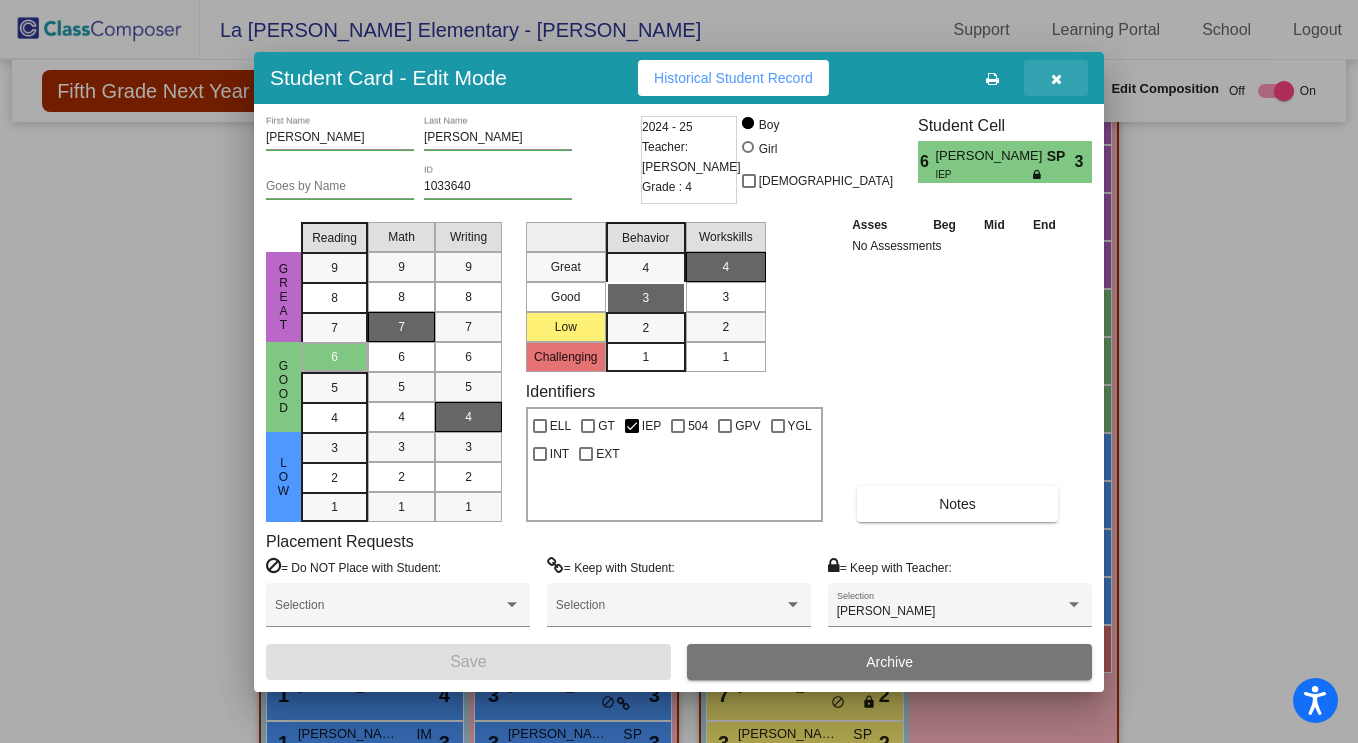 click at bounding box center [1056, 78] 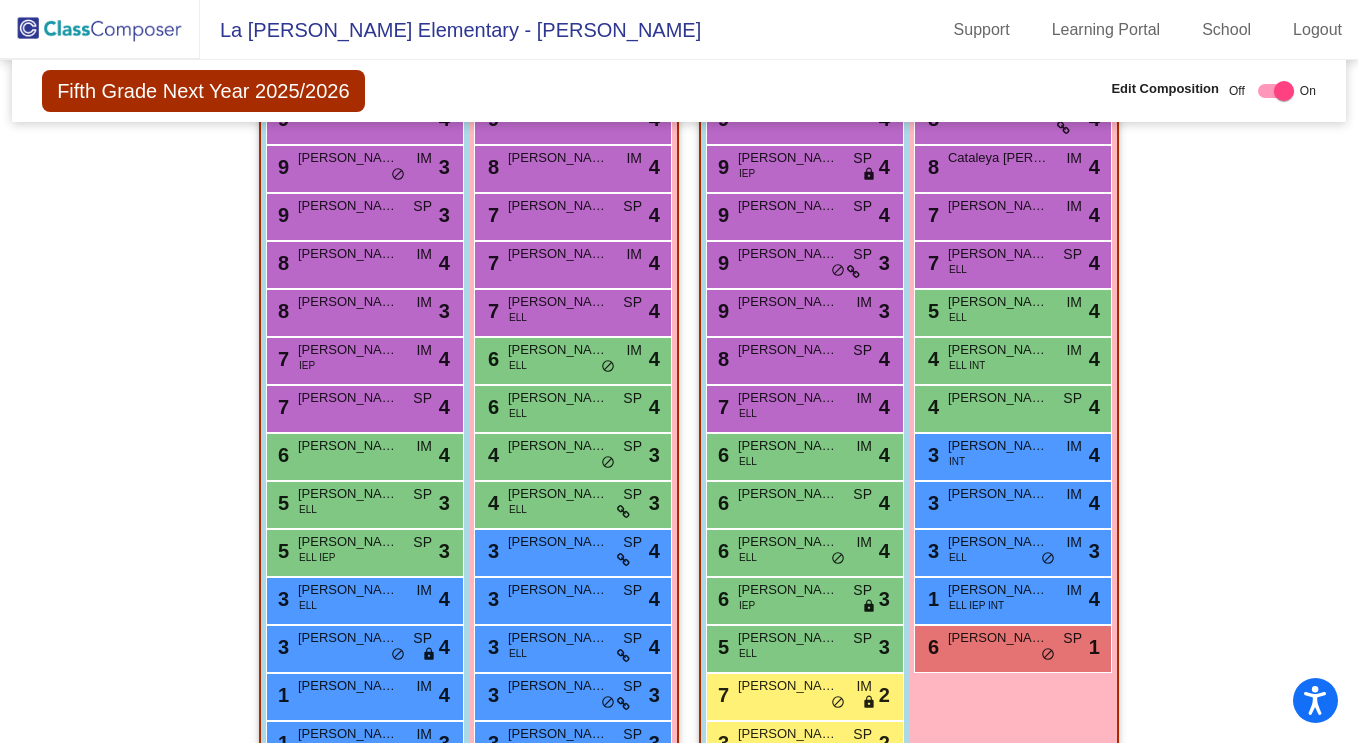 click 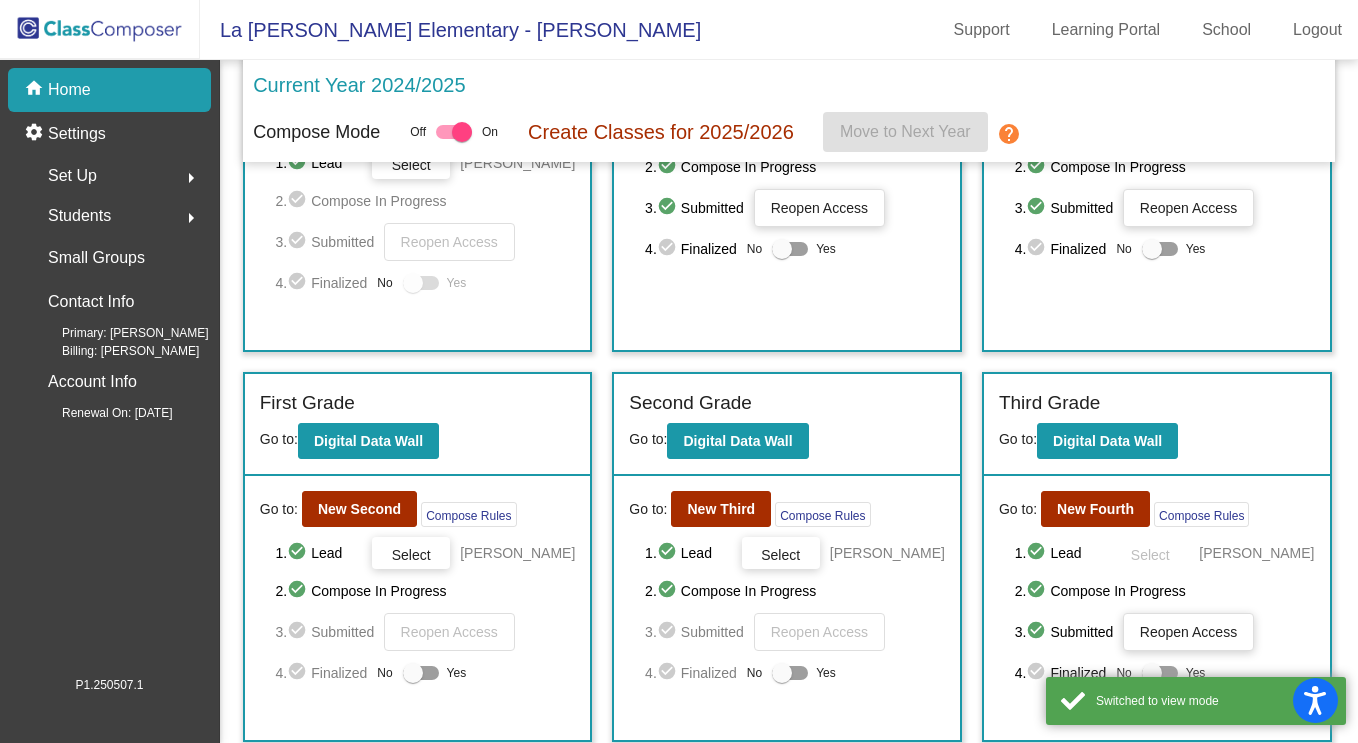 scroll, scrollTop: 305, scrollLeft: 0, axis: vertical 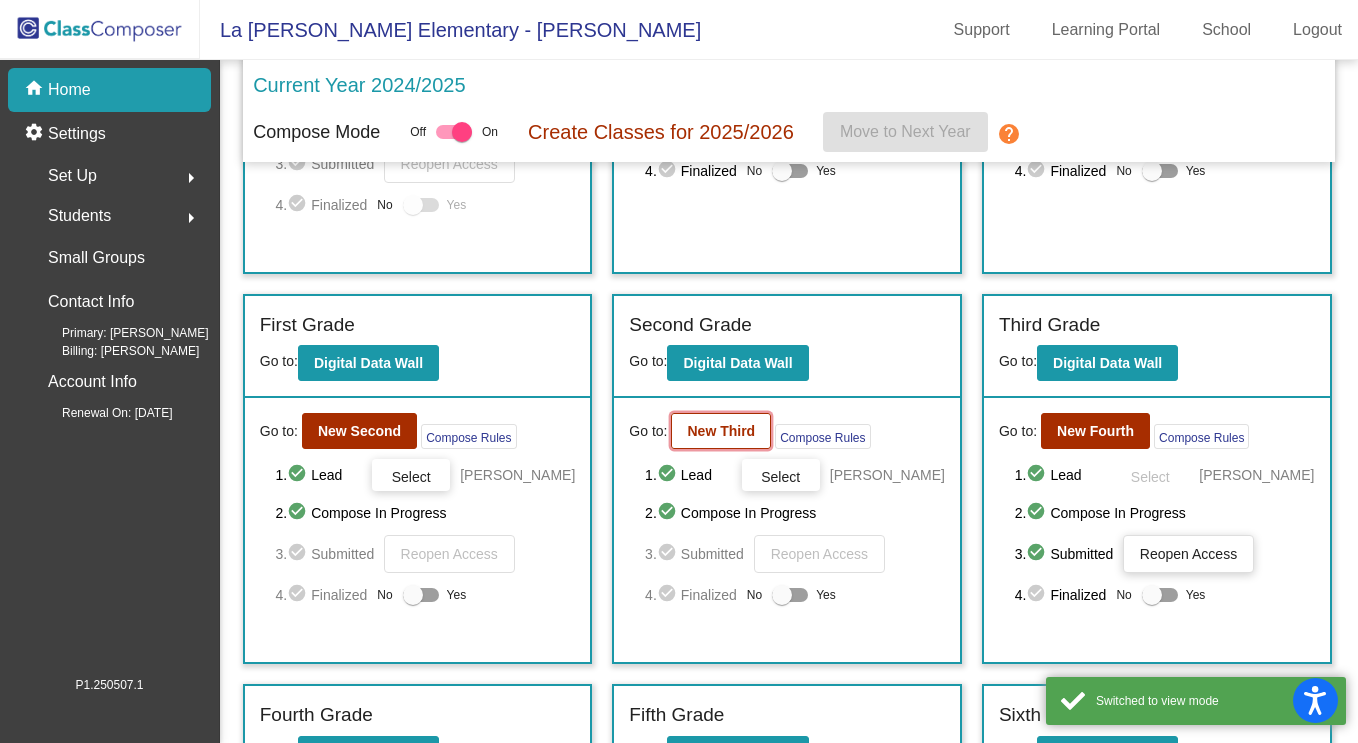 click on "New Third" 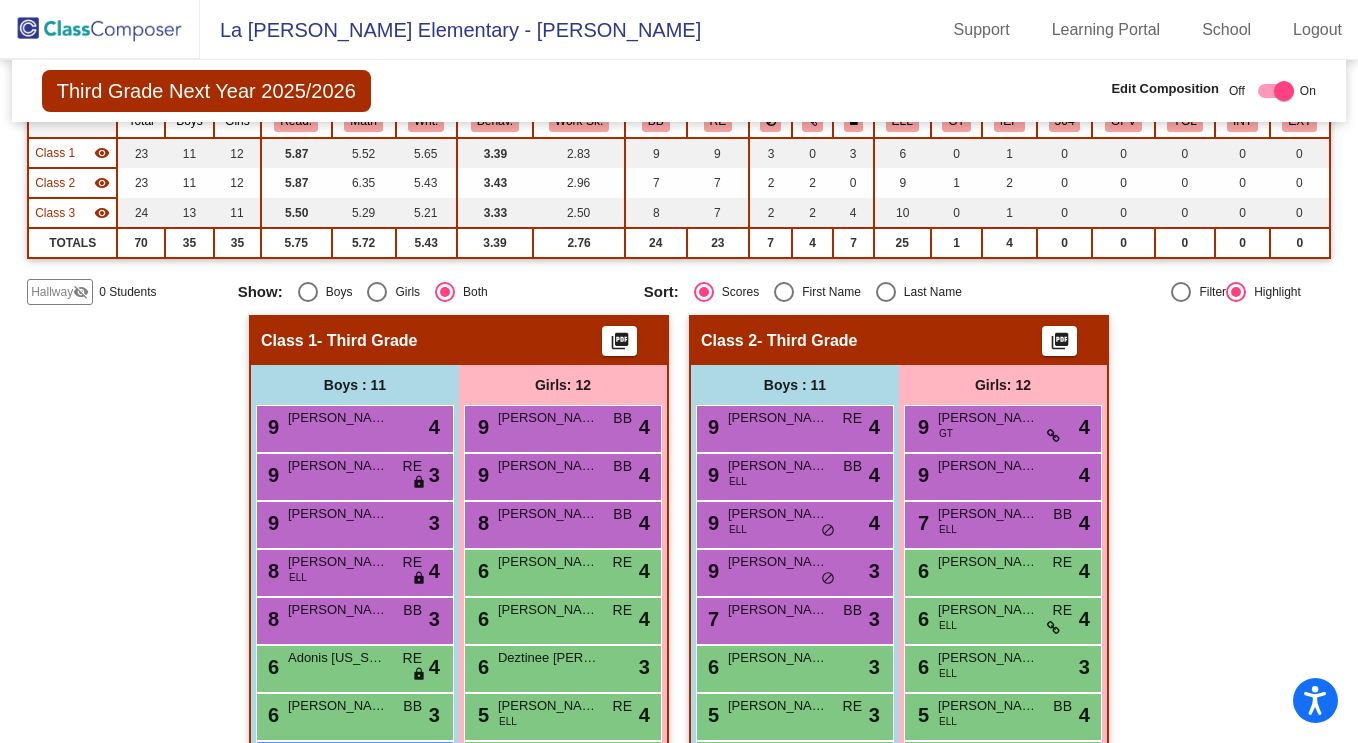 scroll, scrollTop: 0, scrollLeft: 0, axis: both 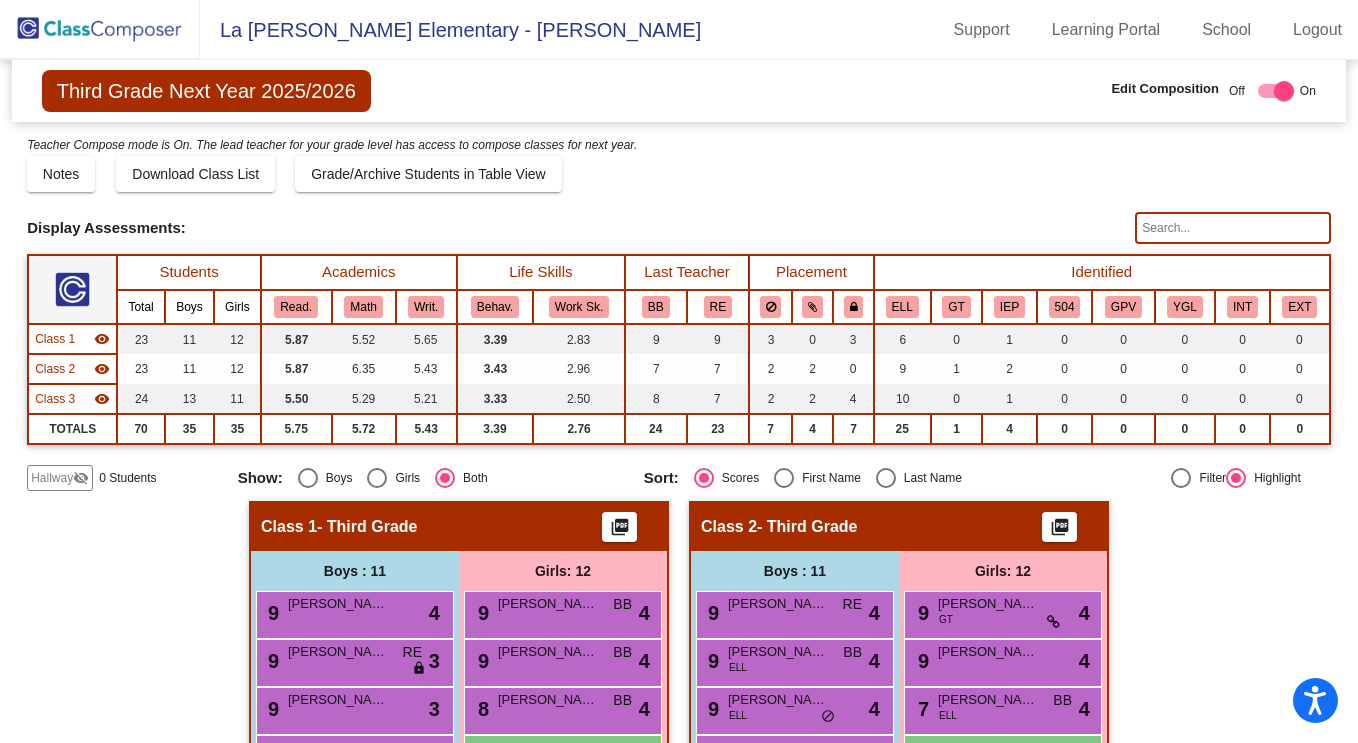 click 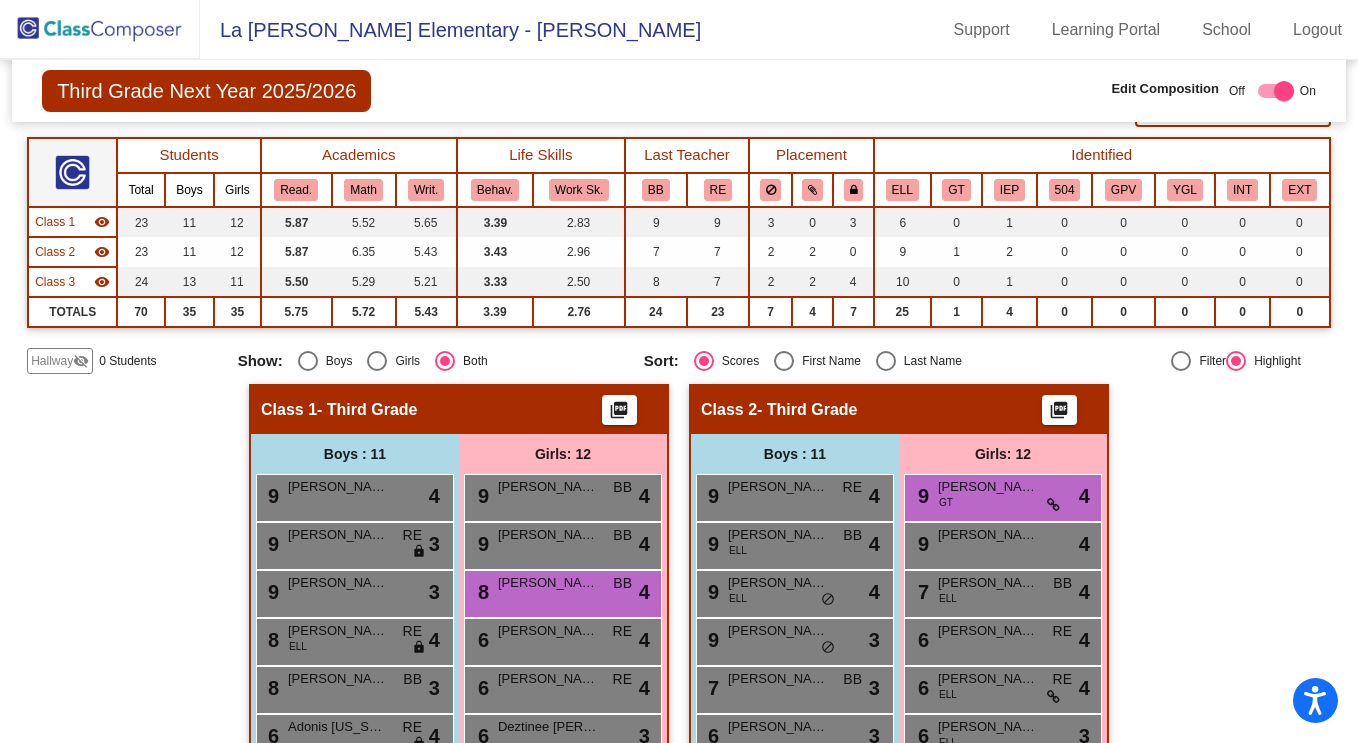 scroll, scrollTop: 100, scrollLeft: 0, axis: vertical 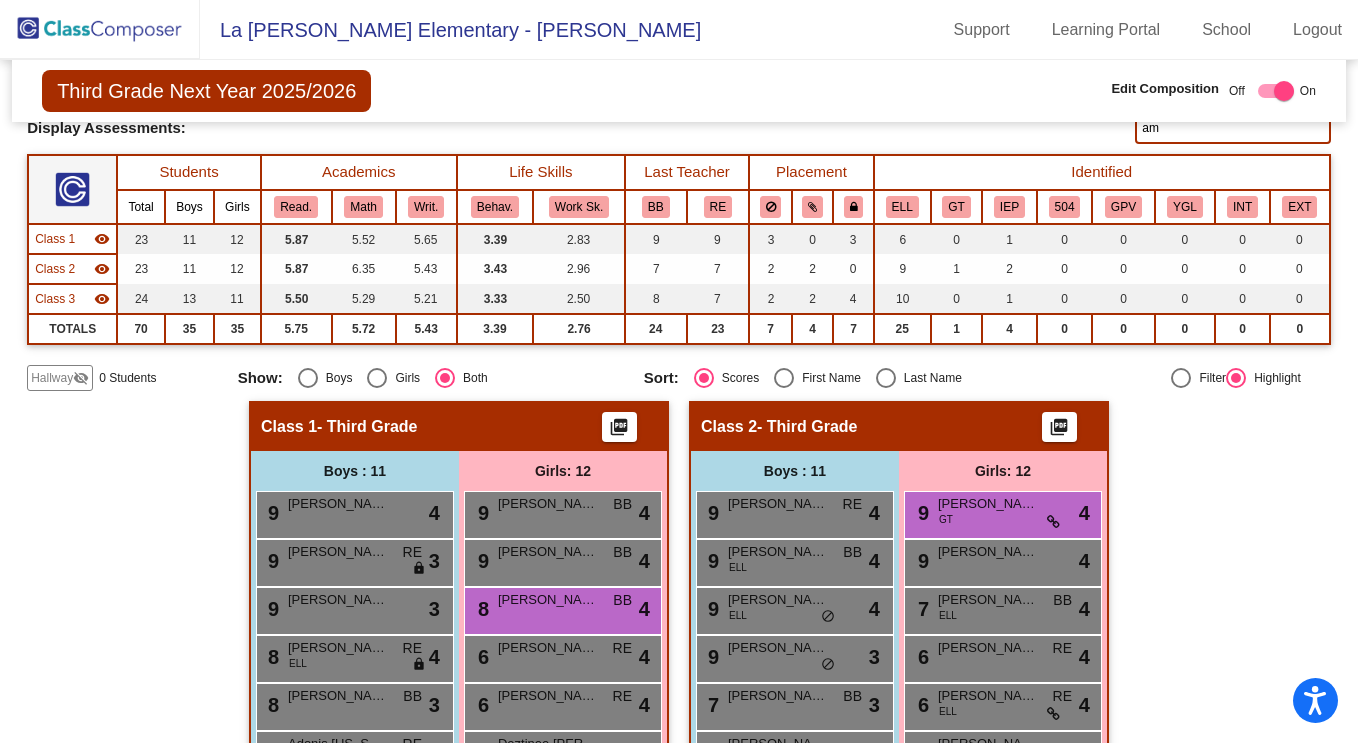 type on "a" 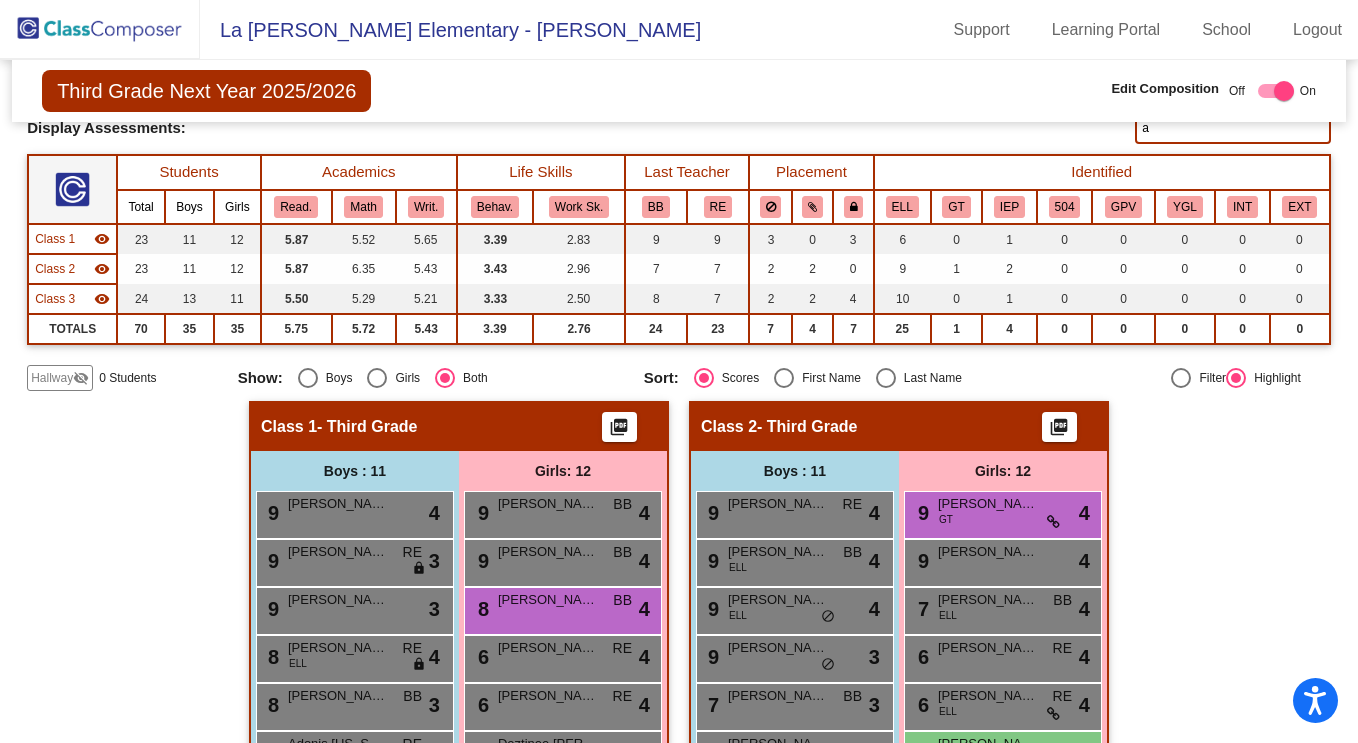 type 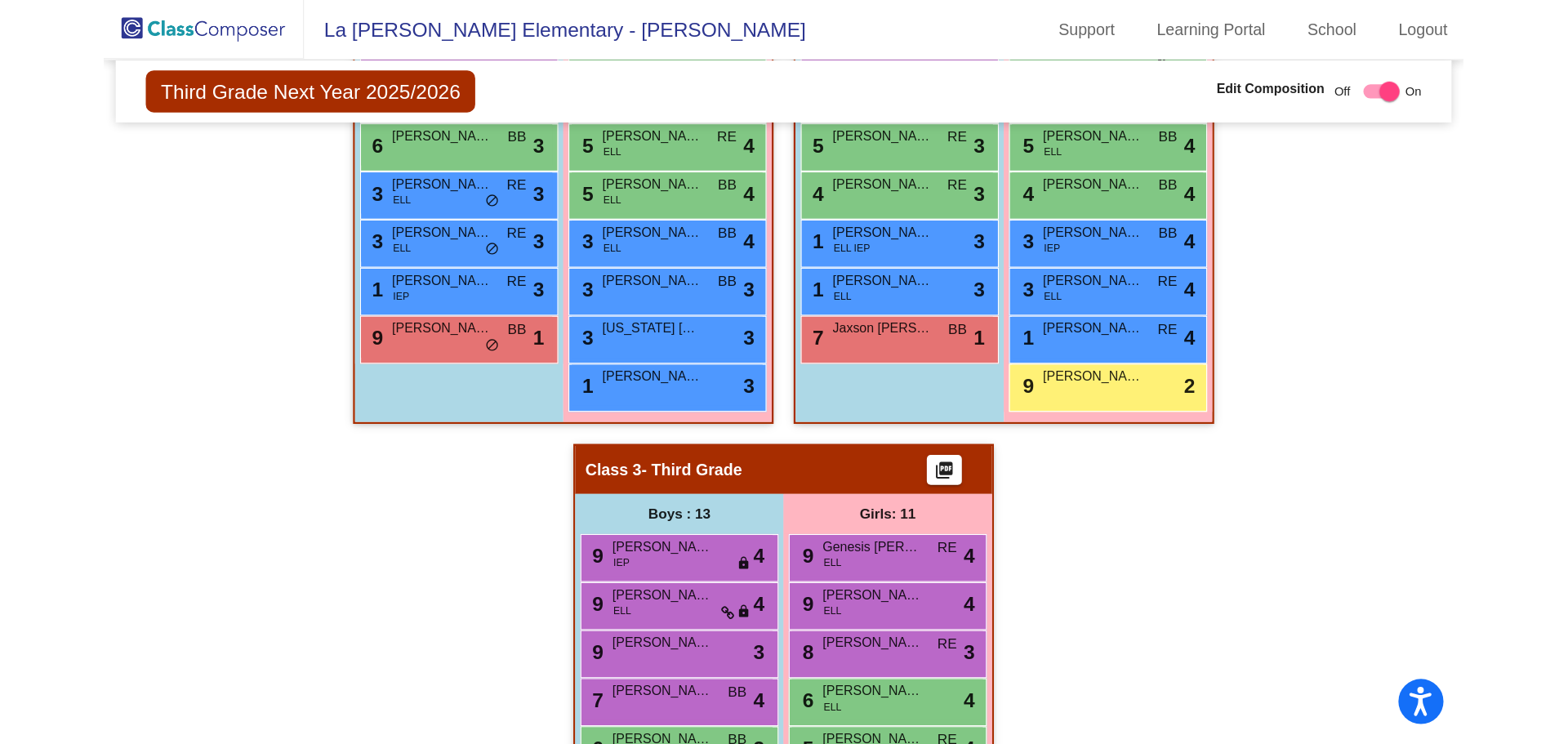 scroll, scrollTop: 609, scrollLeft: 0, axis: vertical 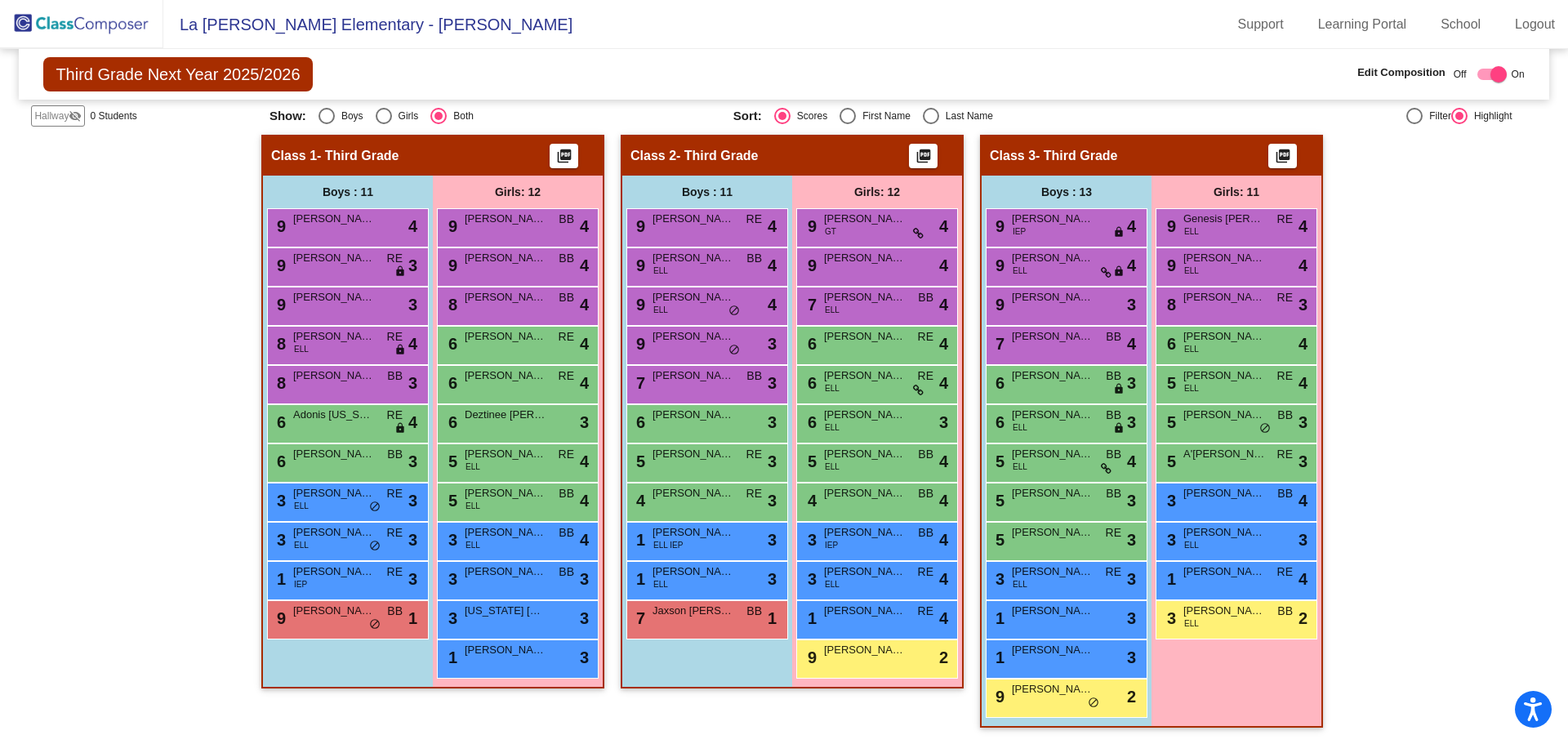 click 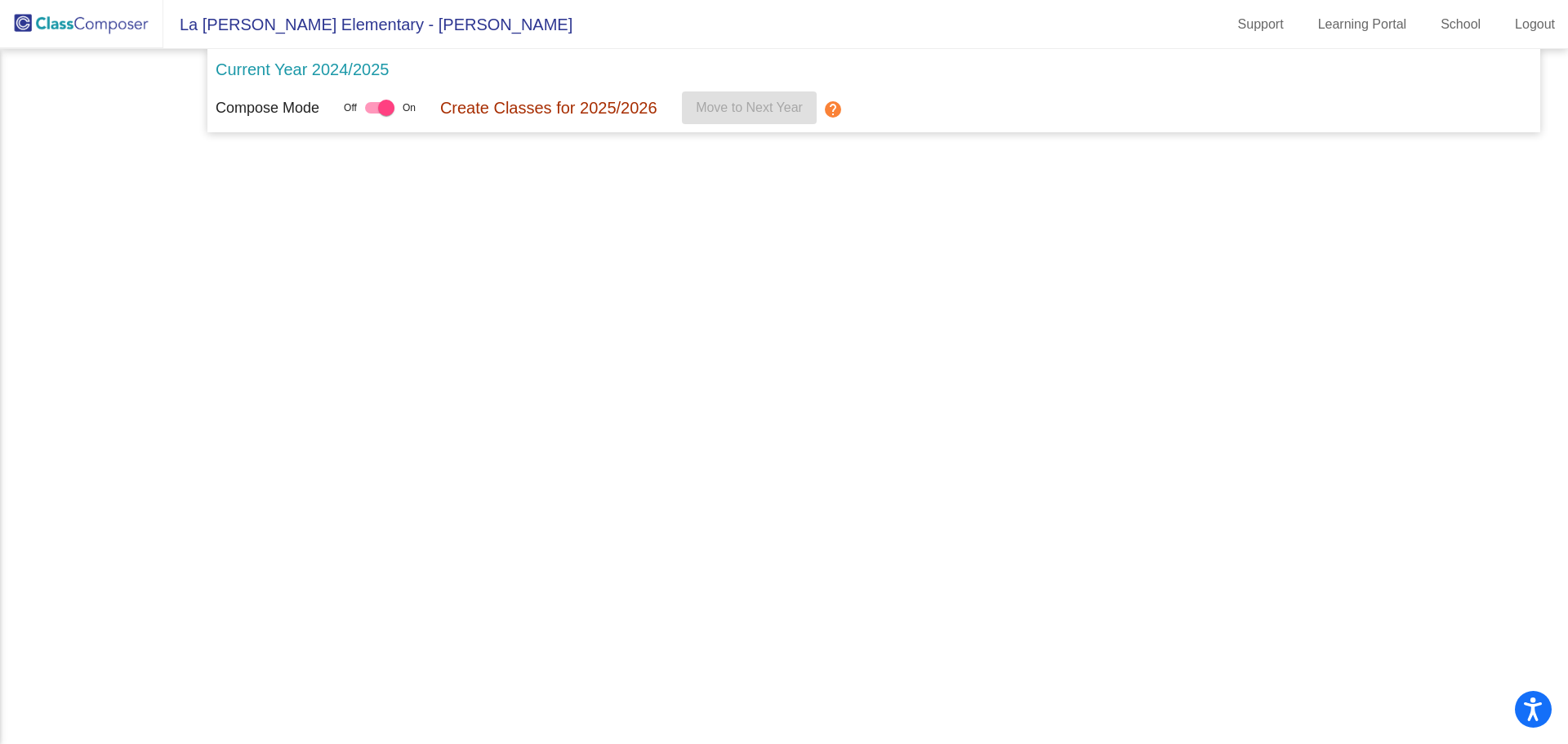 scroll, scrollTop: 0, scrollLeft: 0, axis: both 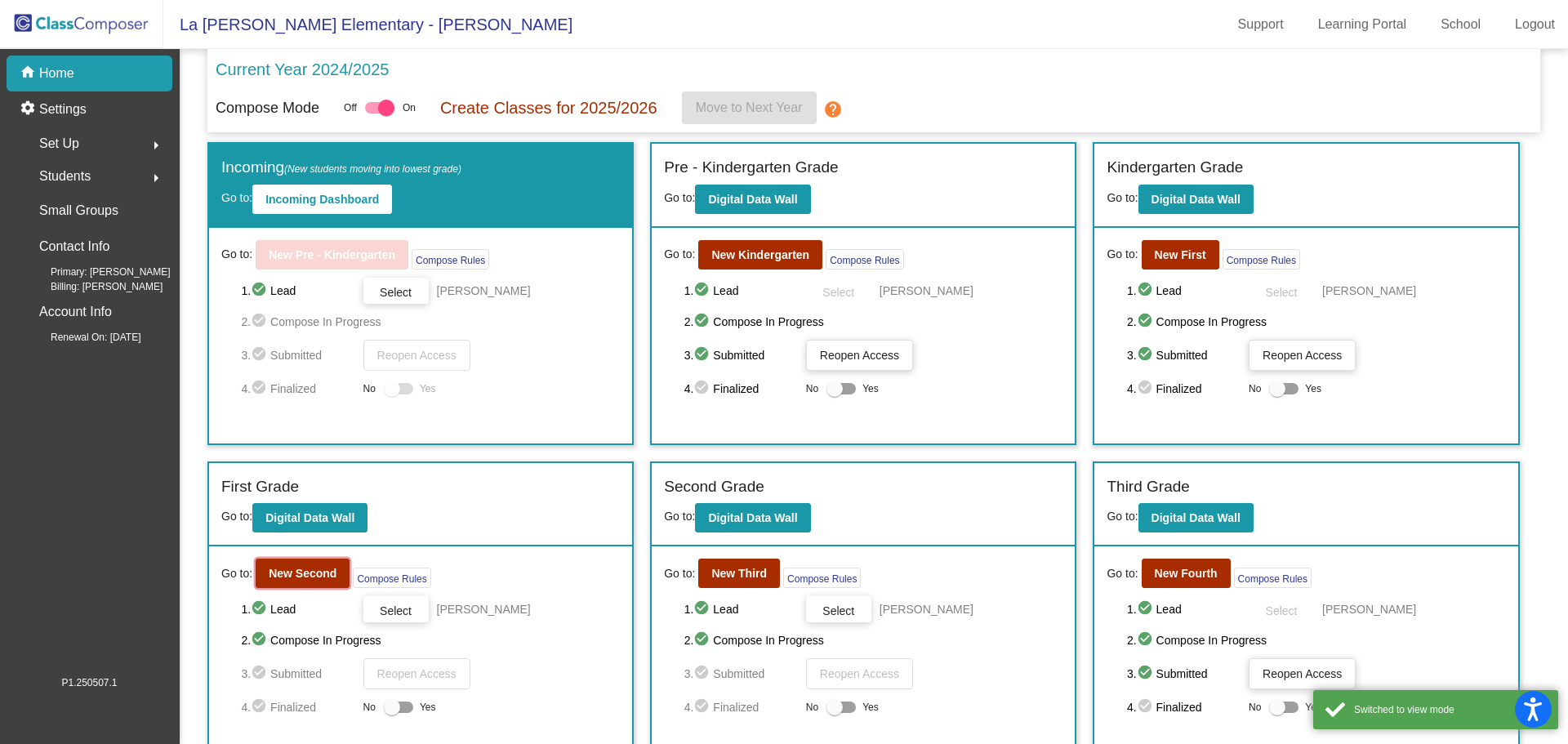click on "New Second" 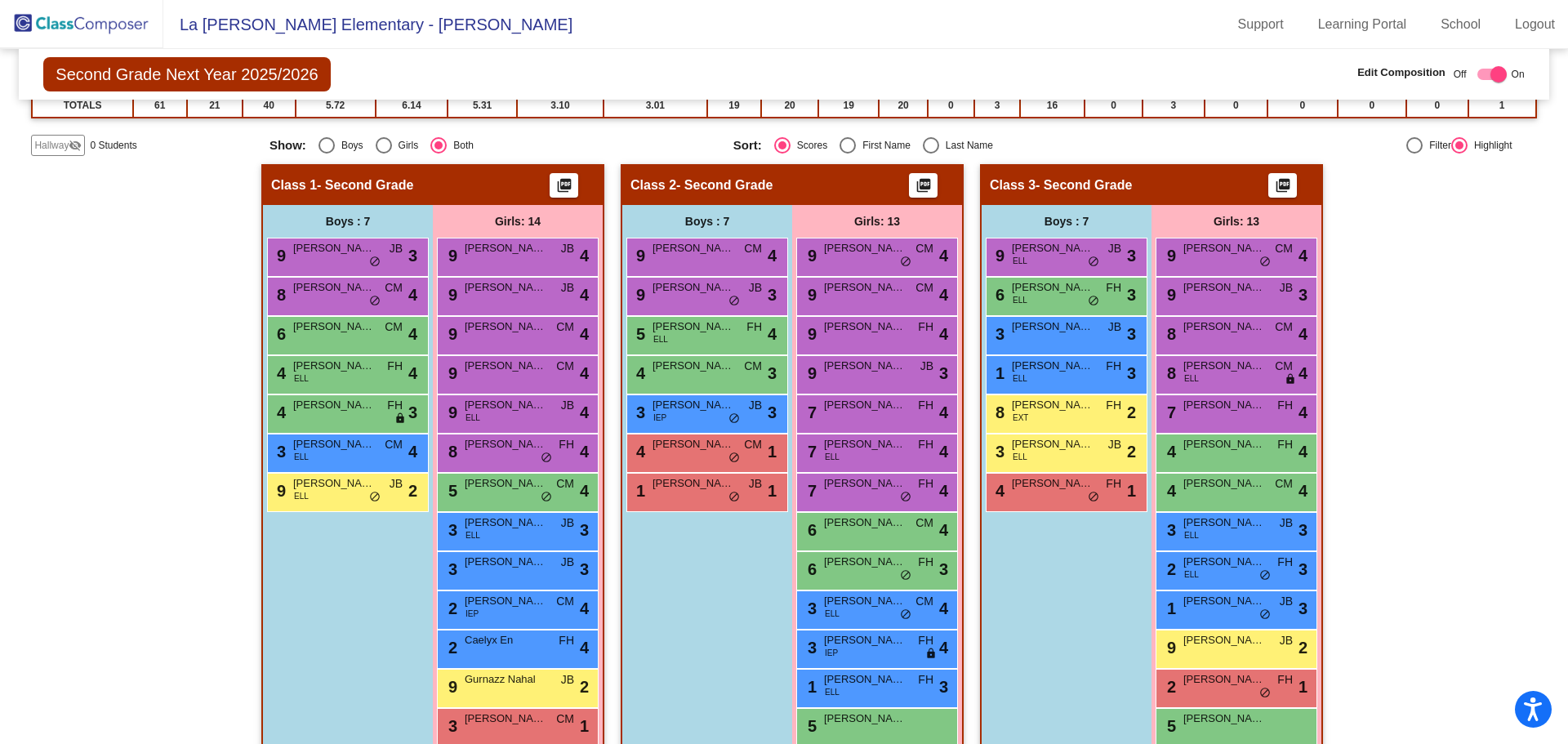 scroll, scrollTop: 314, scrollLeft: 0, axis: vertical 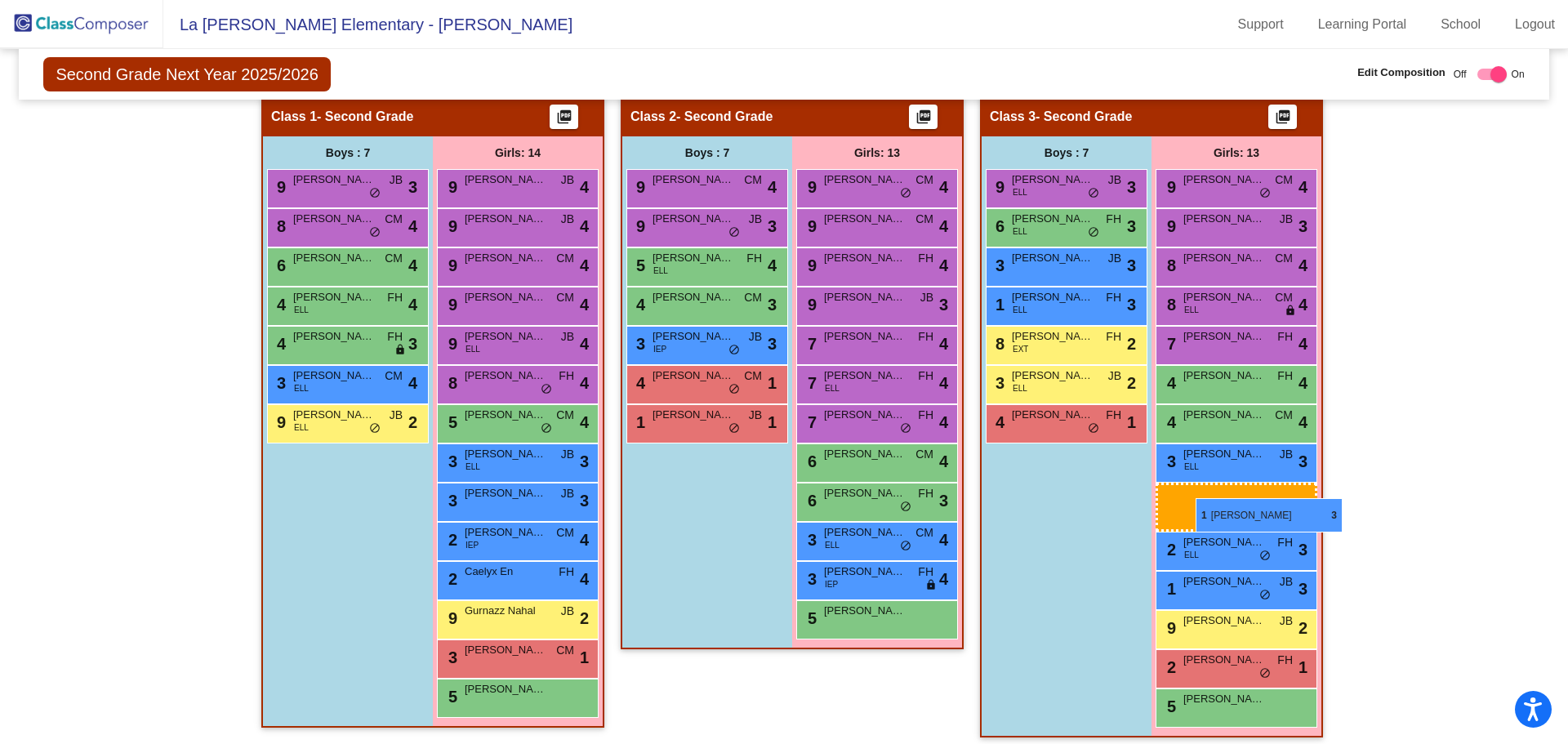 drag, startPoint x: 875, startPoint y: 625, endPoint x: 1196, endPoint y: 498, distance: 345.21008 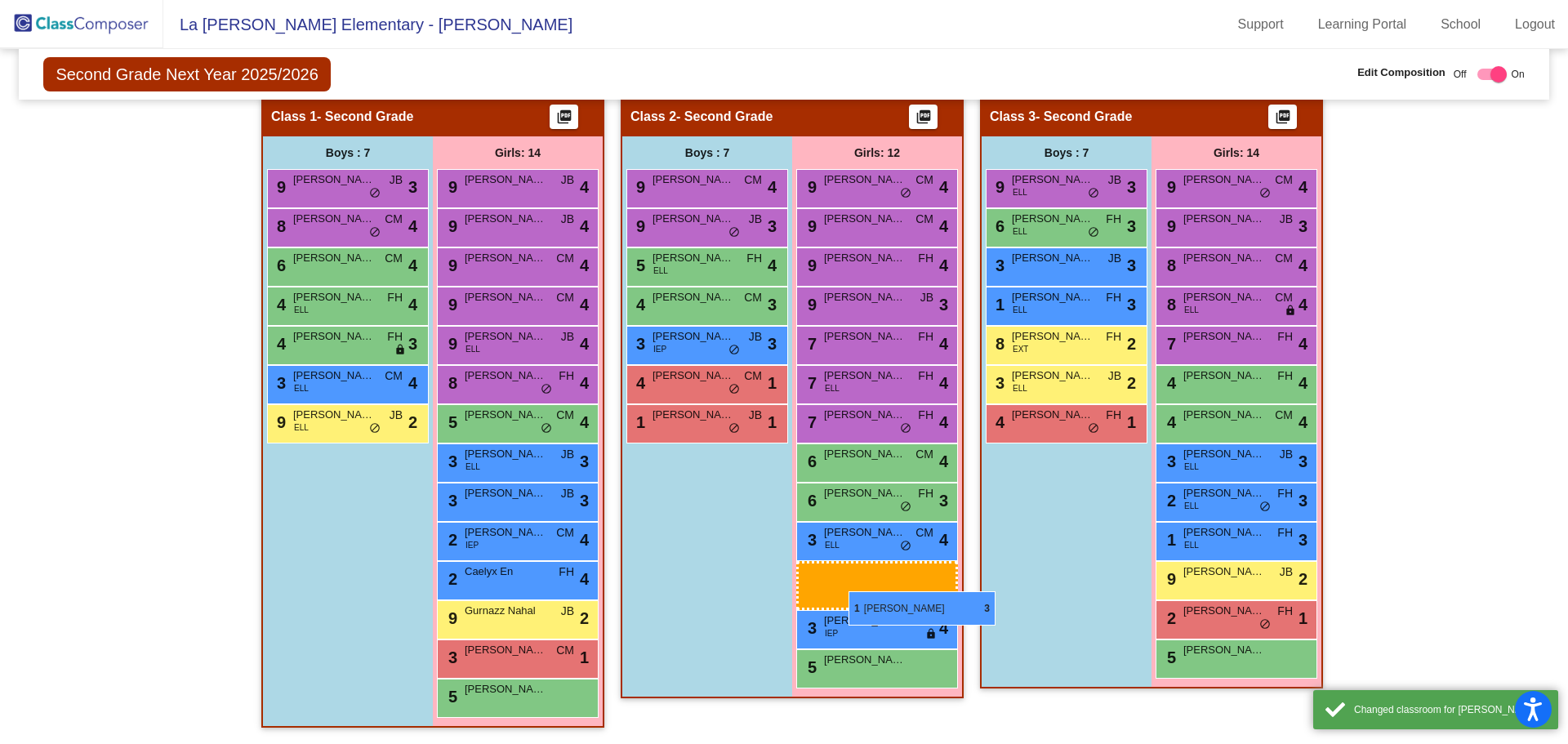 drag, startPoint x: 1198, startPoint y: 538, endPoint x: 849, endPoint y: 591, distance: 353.00142 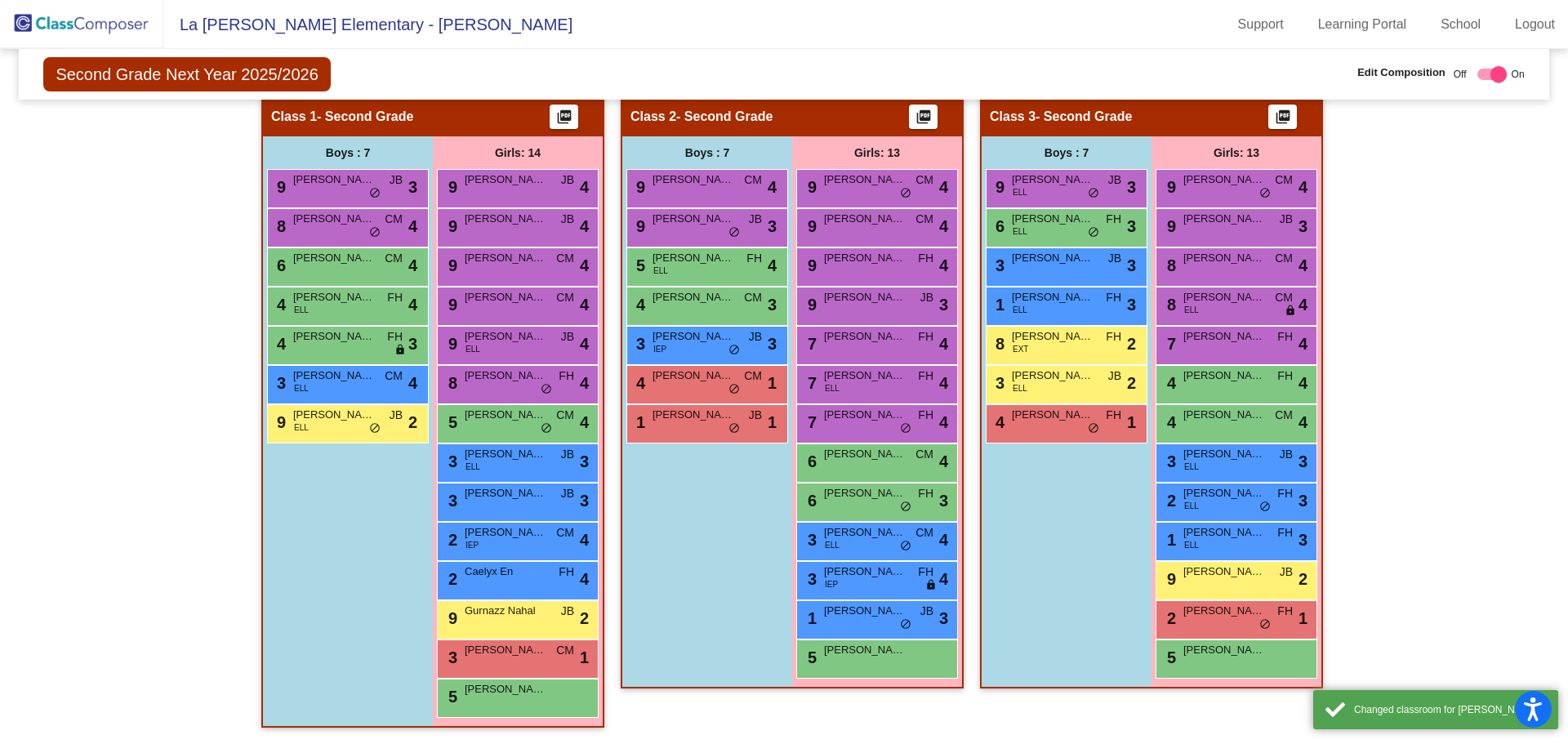 click on "[PERSON_NAME]" at bounding box center [865, 611] 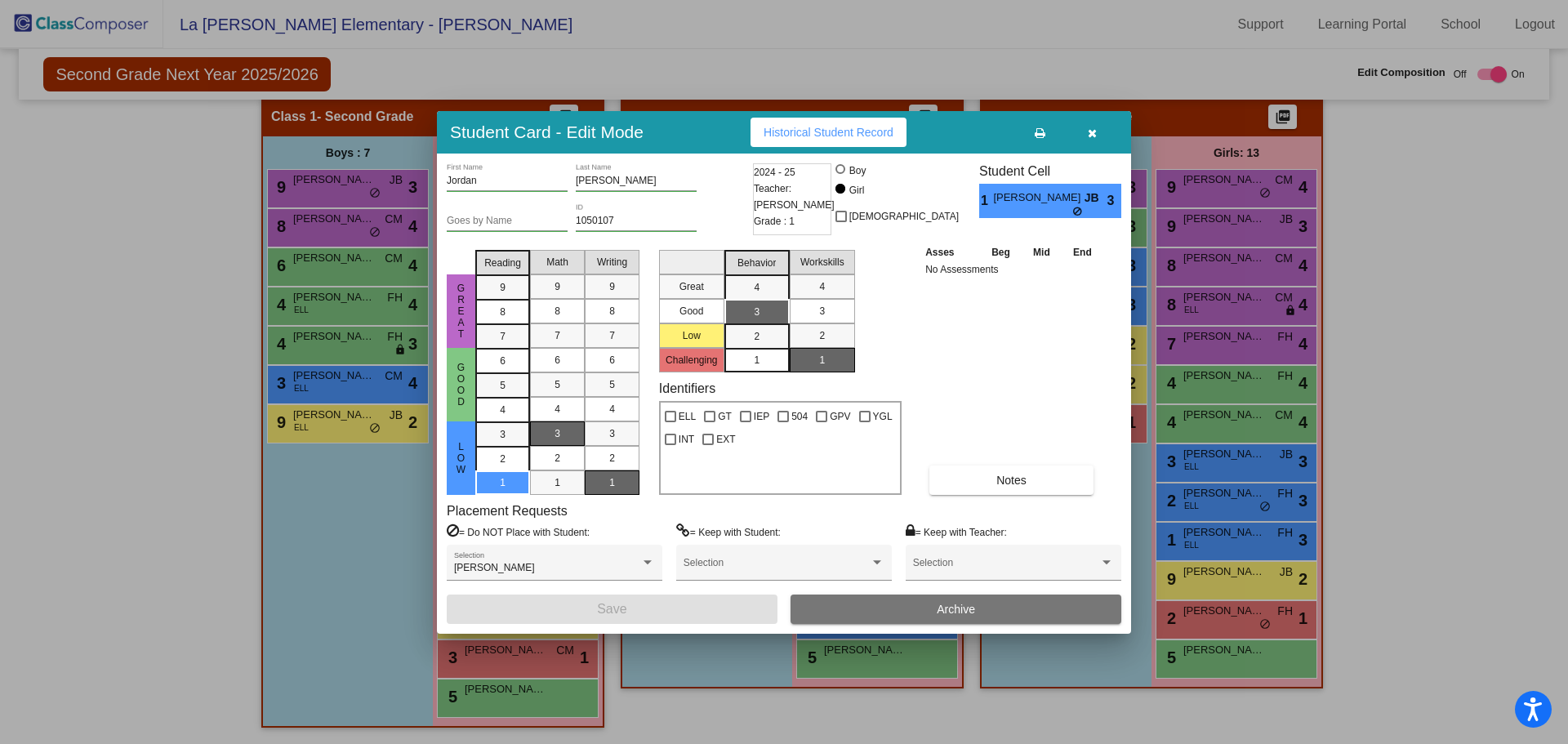 click on "Student Card - Edit Mode   Historical Student Record" at bounding box center (784, 132) 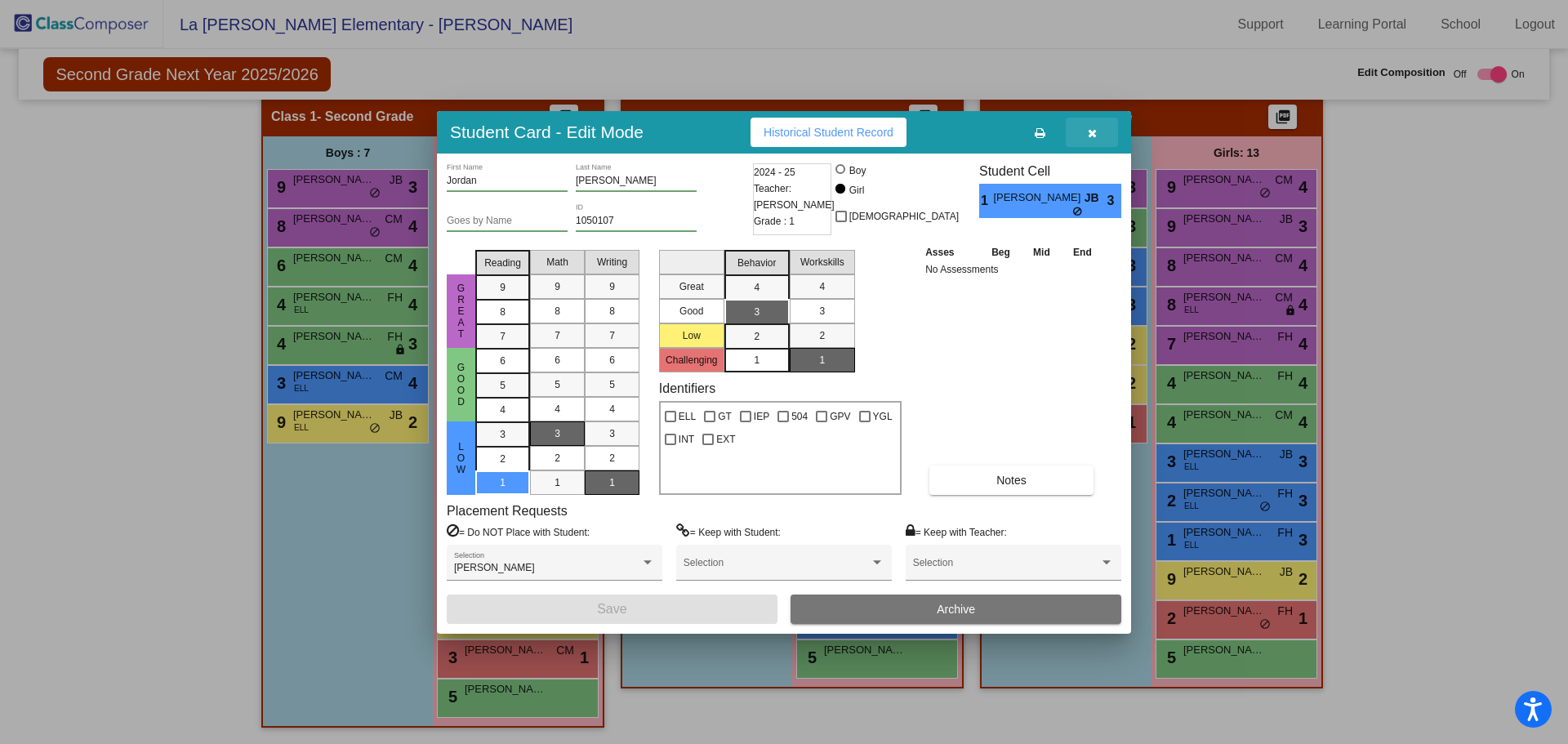 click at bounding box center [1092, 133] 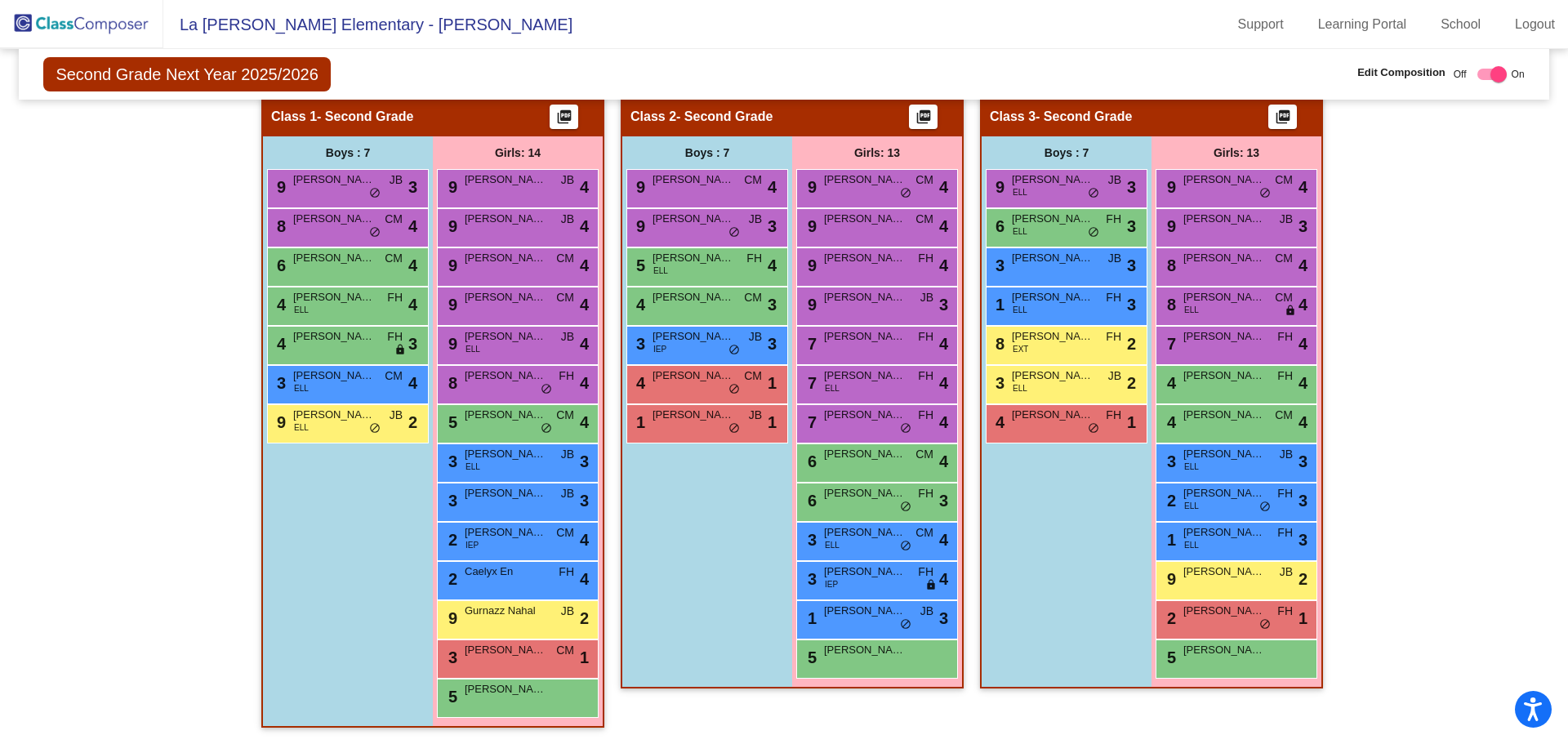 click 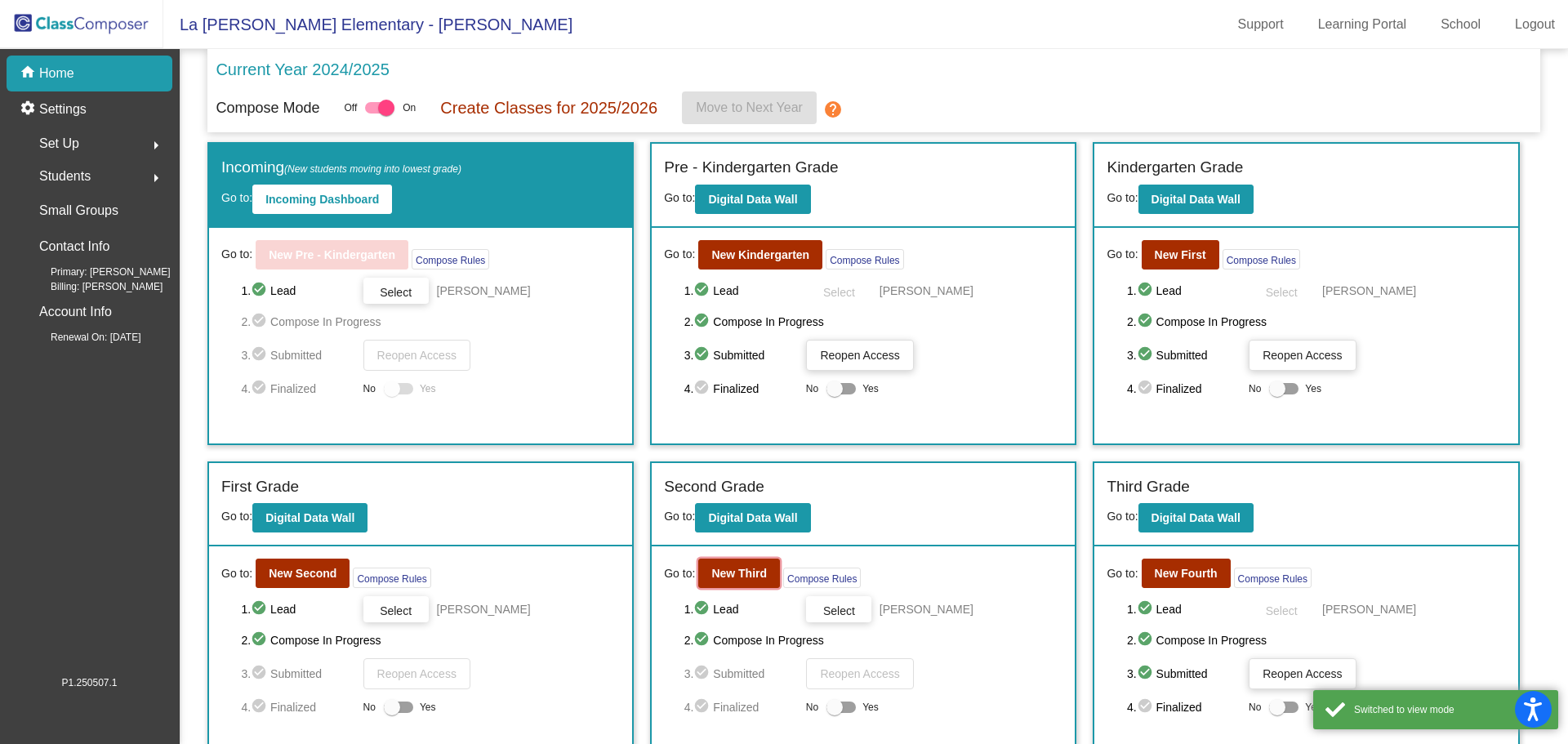 click on "New Third" 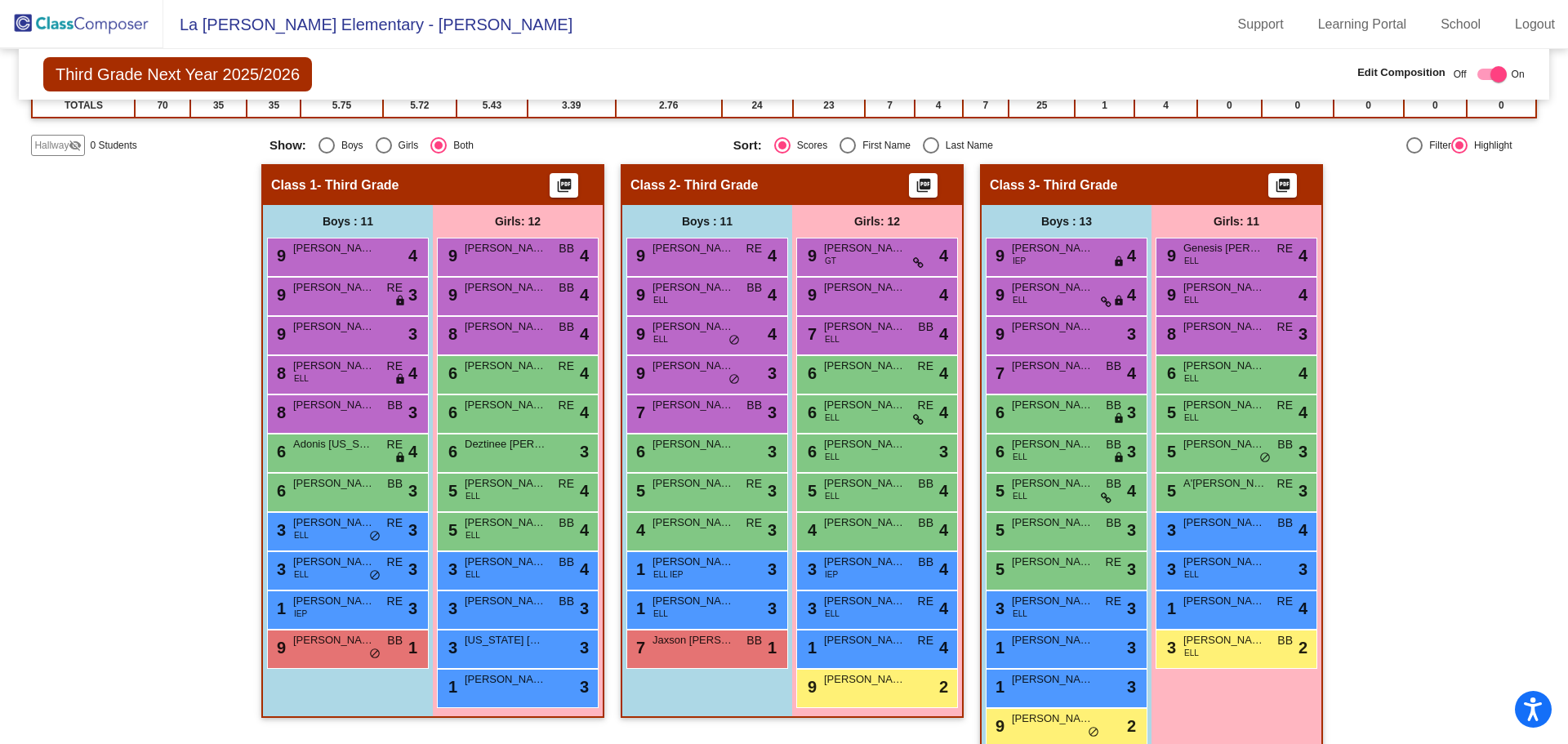 scroll, scrollTop: 274, scrollLeft: 0, axis: vertical 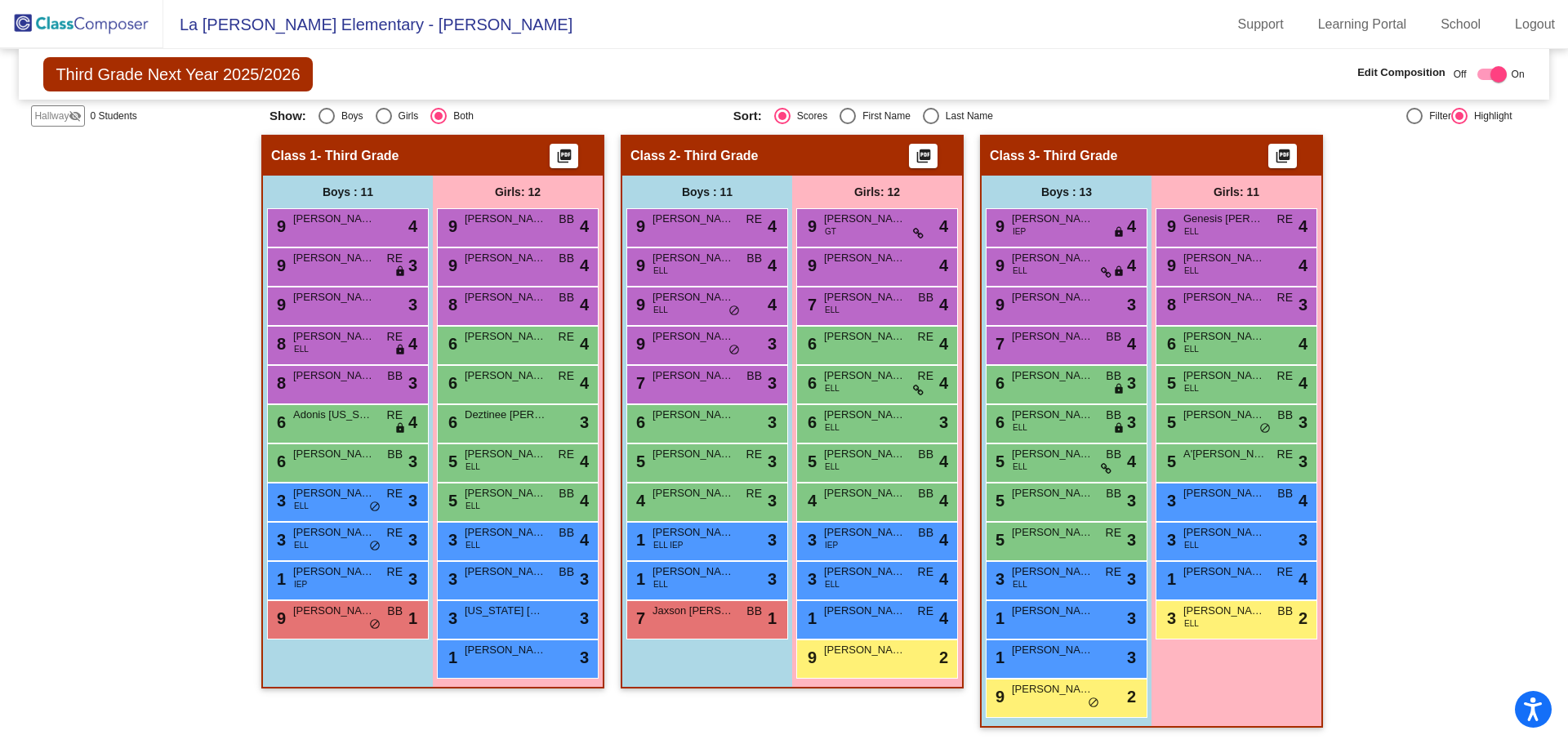 click on "1 [PERSON_NAME] lock do_not_disturb_alt 3" at bounding box center [1064, 617] 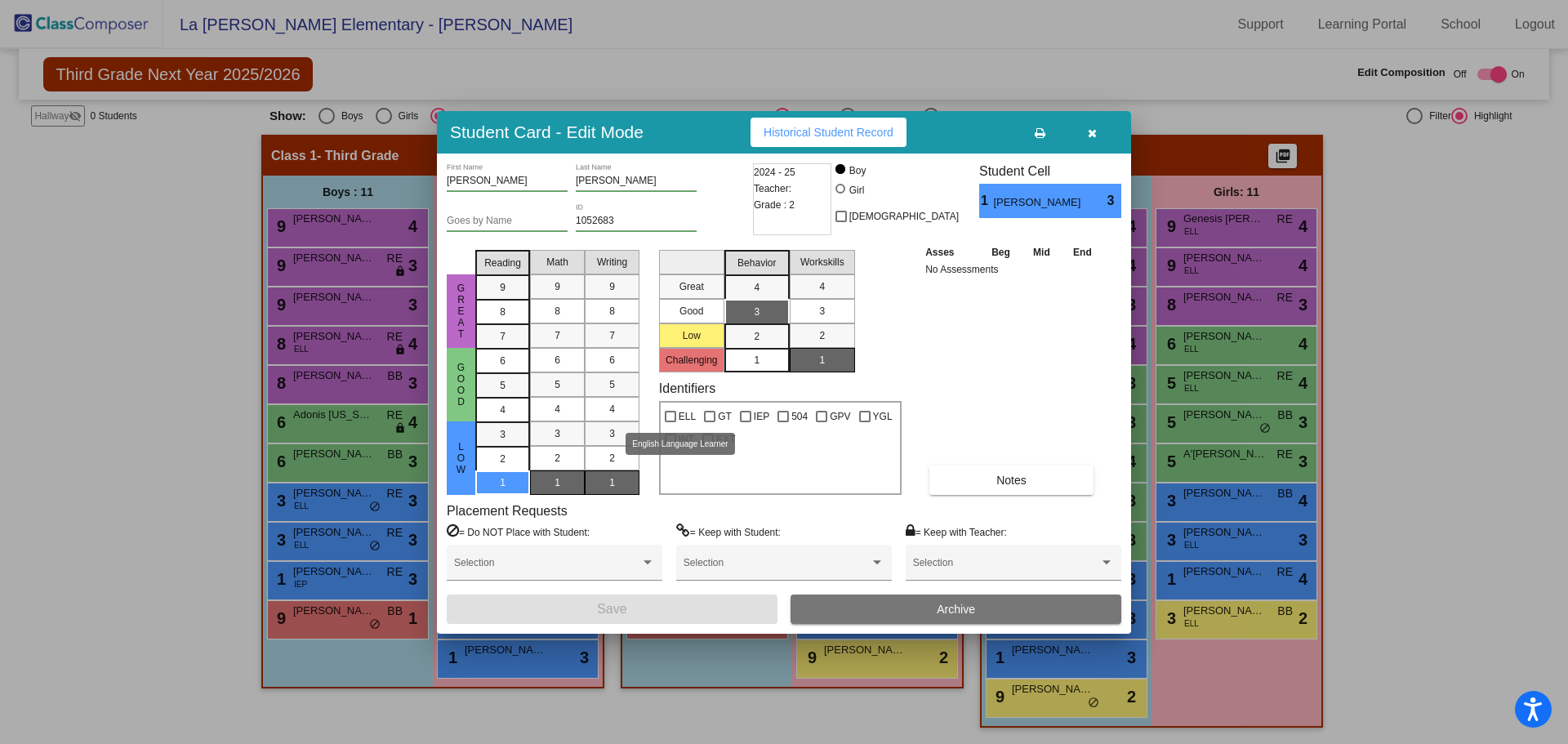 click on "ELL" at bounding box center [687, 417] 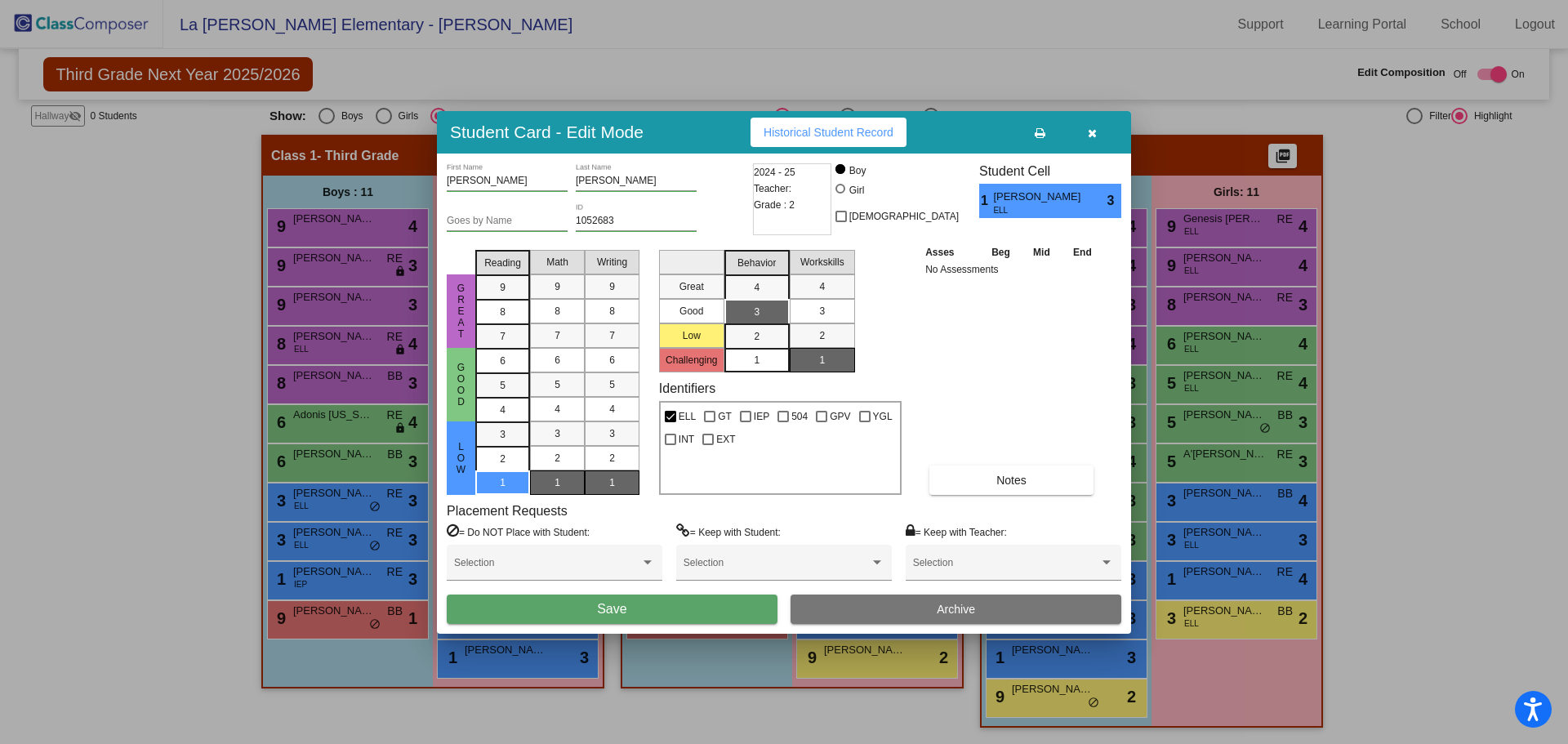 click on "Save" at bounding box center (612, 609) 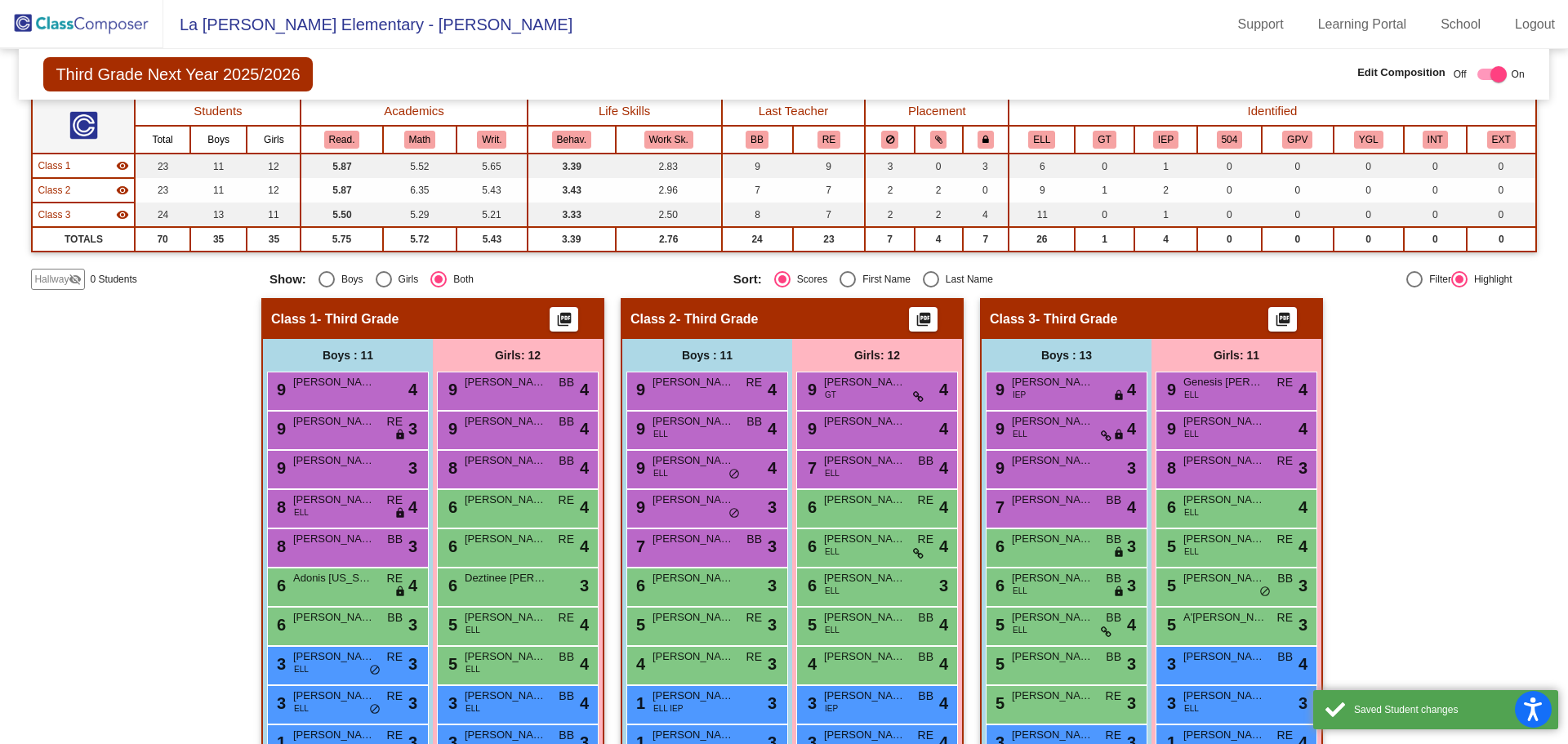 scroll, scrollTop: 274, scrollLeft: 0, axis: vertical 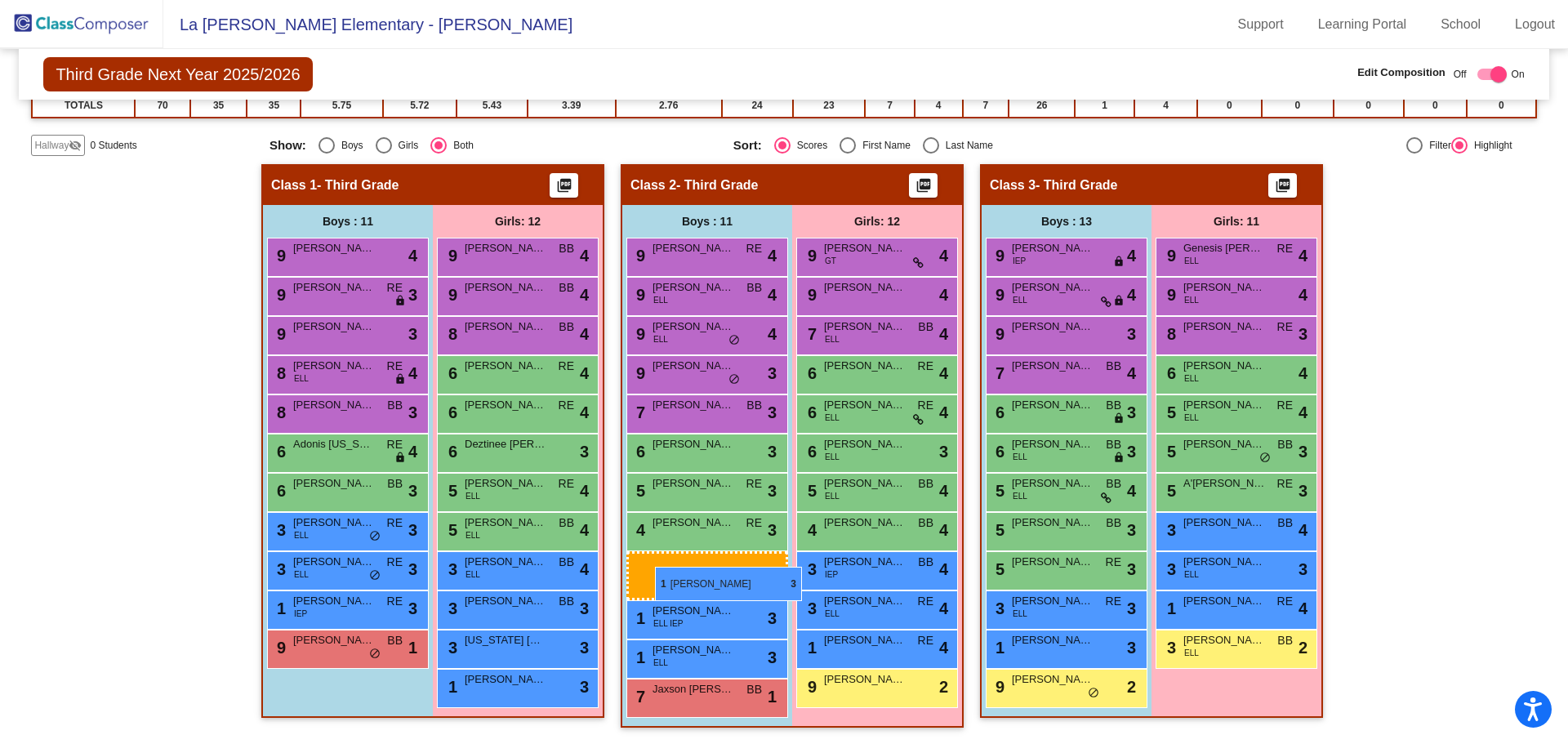 drag, startPoint x: 1008, startPoint y: 619, endPoint x: 642, endPoint y: 563, distance: 370.25937 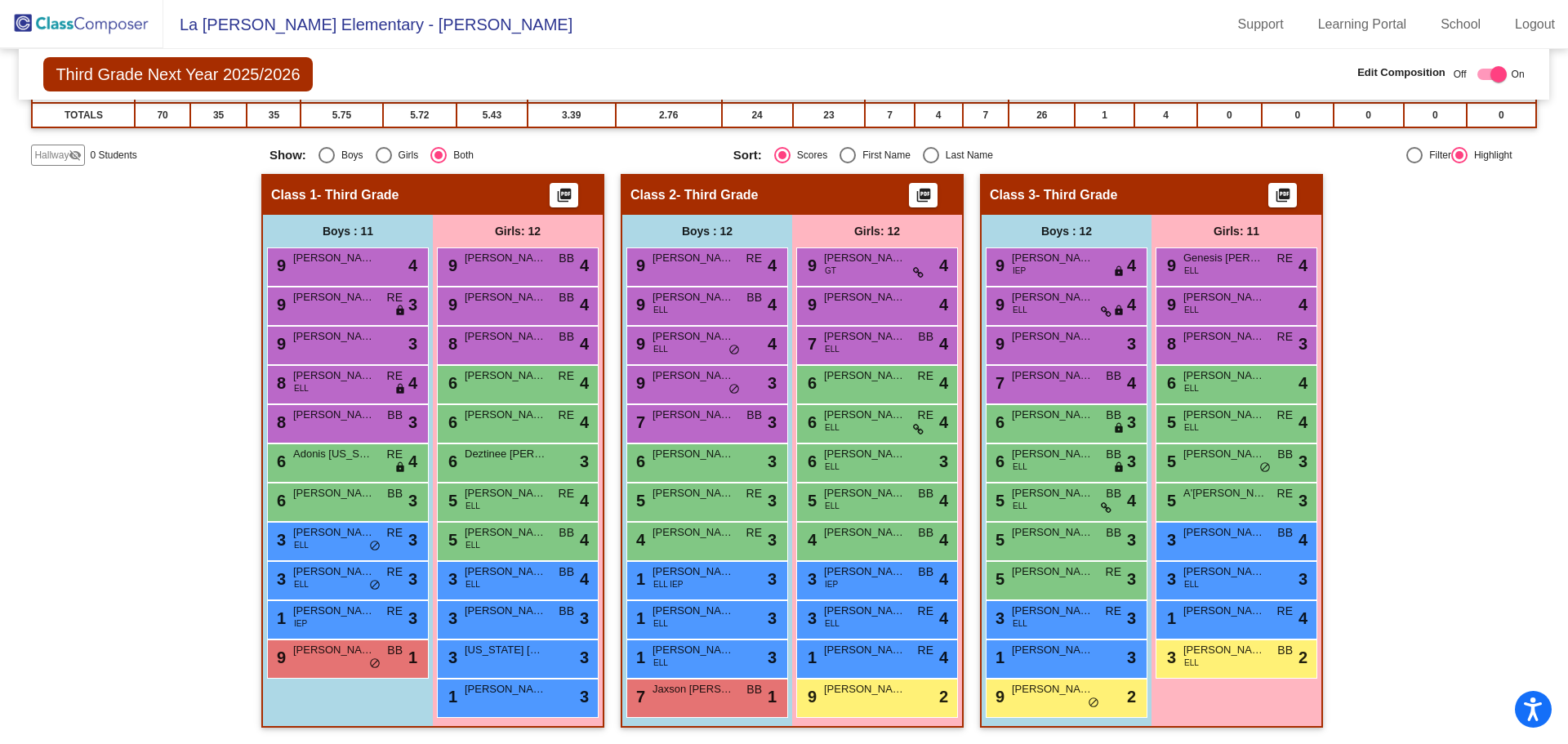 scroll, scrollTop: 235, scrollLeft: 0, axis: vertical 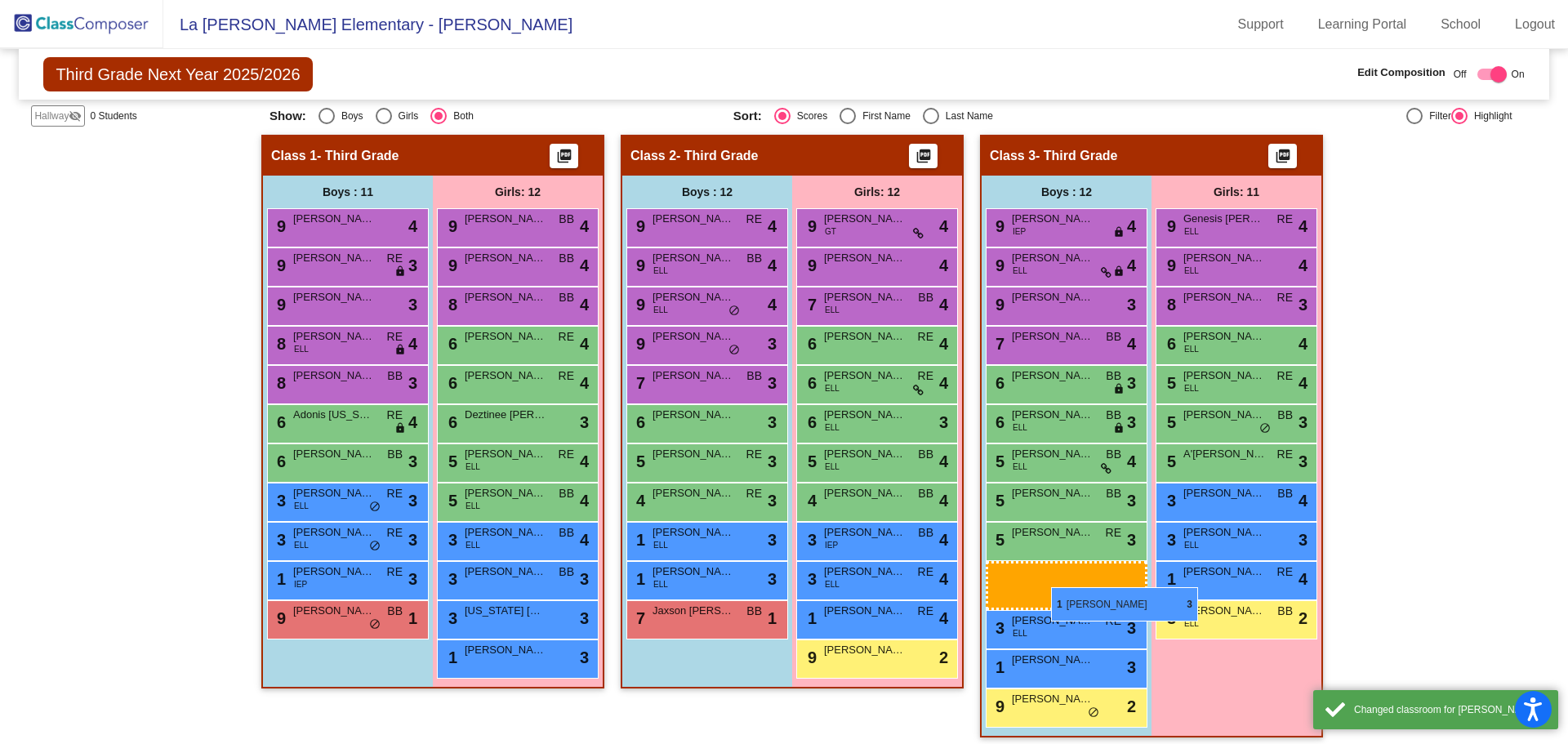 drag, startPoint x: 684, startPoint y: 584, endPoint x: 1023, endPoint y: 591, distance: 339.07226 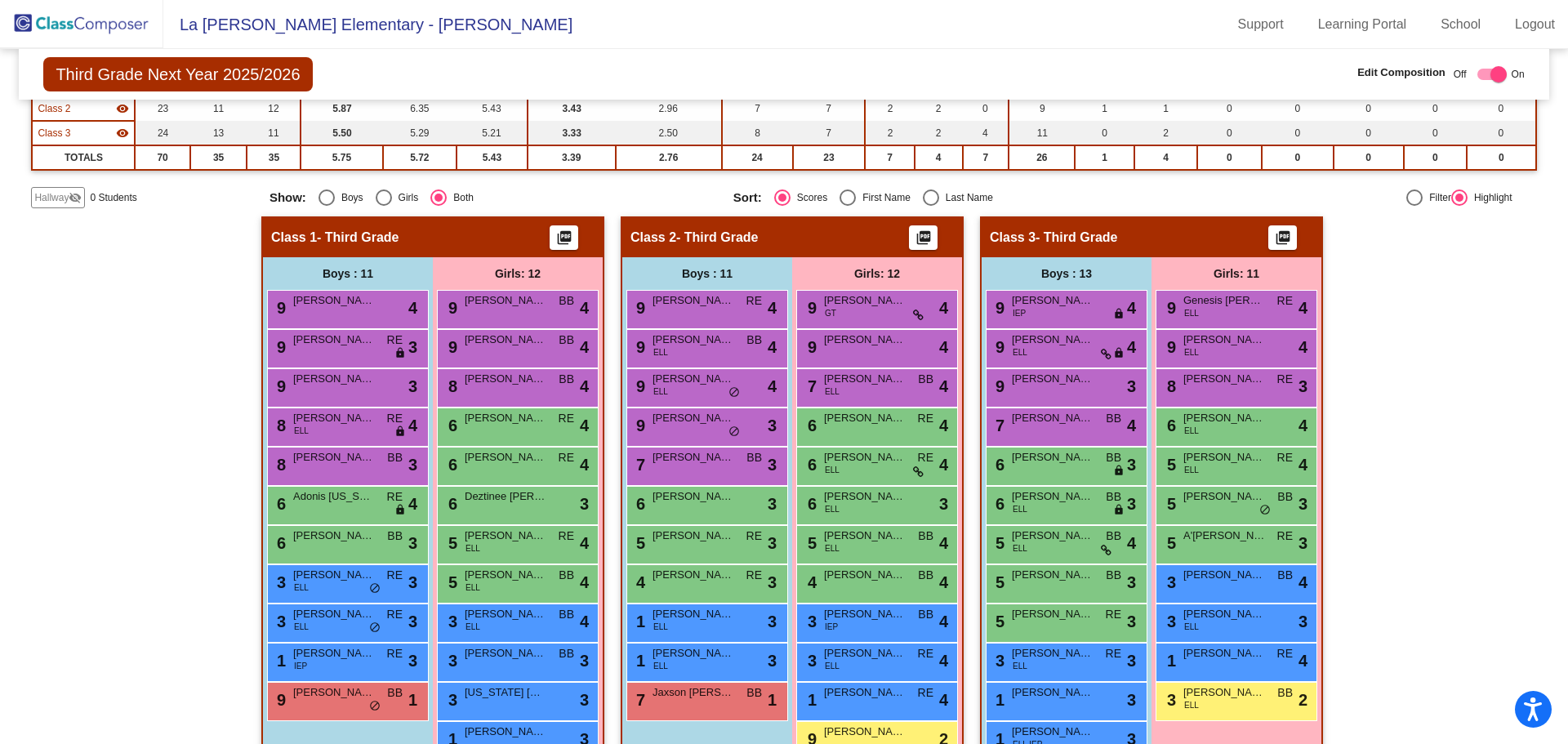 scroll, scrollTop: 274, scrollLeft: 0, axis: vertical 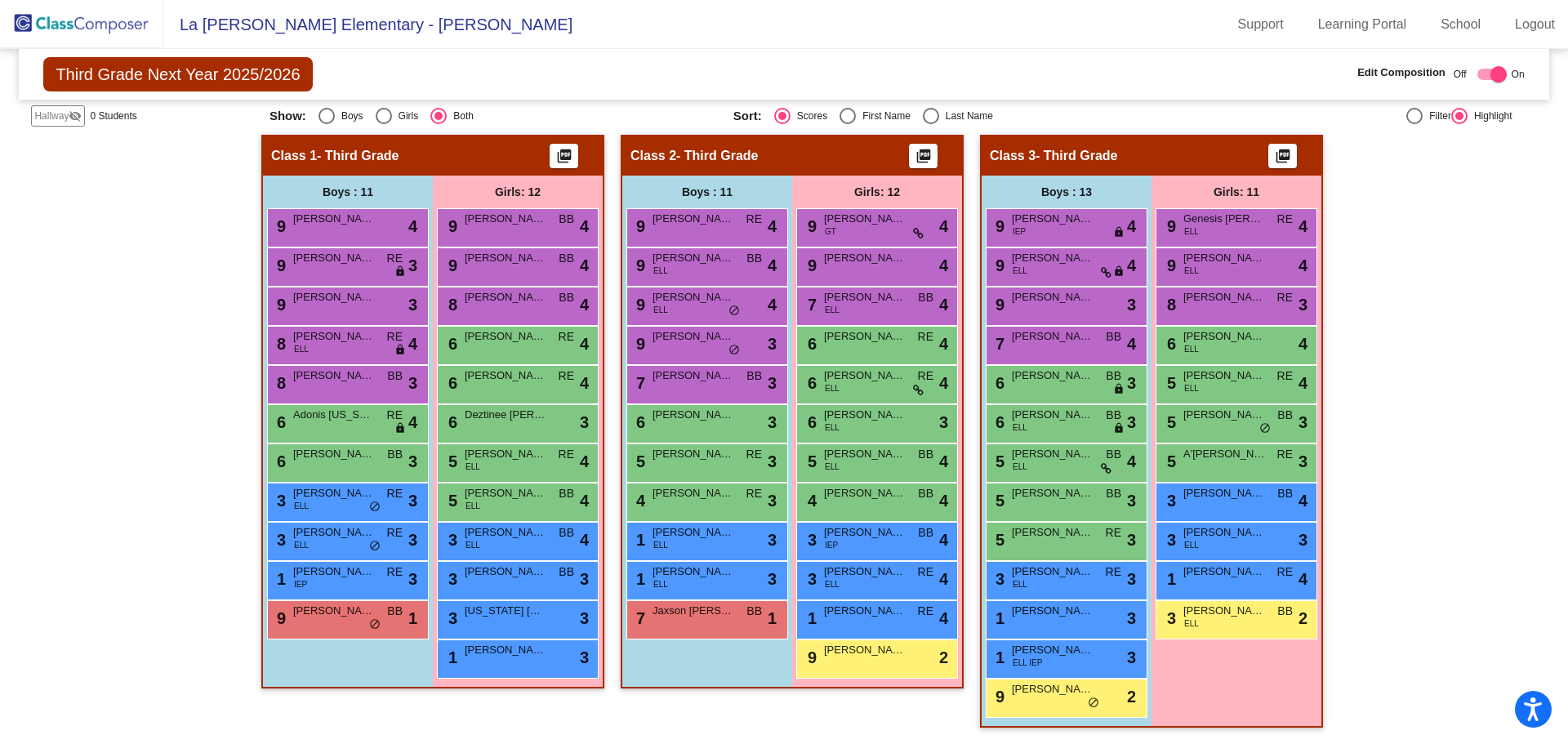 click on "3 [PERSON_NAME] ELL RE lock do_not_disturb_alt 3" at bounding box center (345, 500) 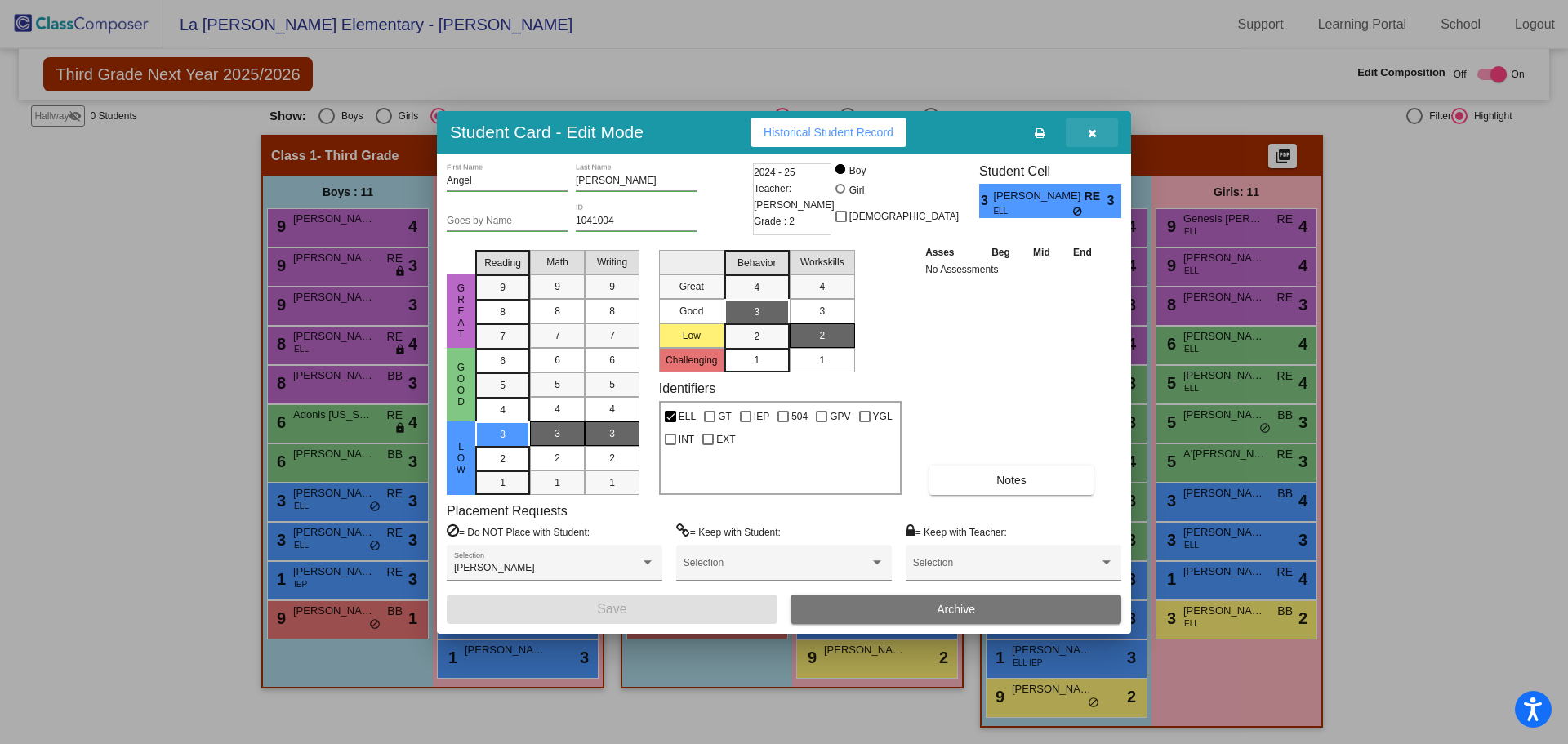 drag, startPoint x: 1098, startPoint y: 137, endPoint x: 1126, endPoint y: 181, distance: 52.153619 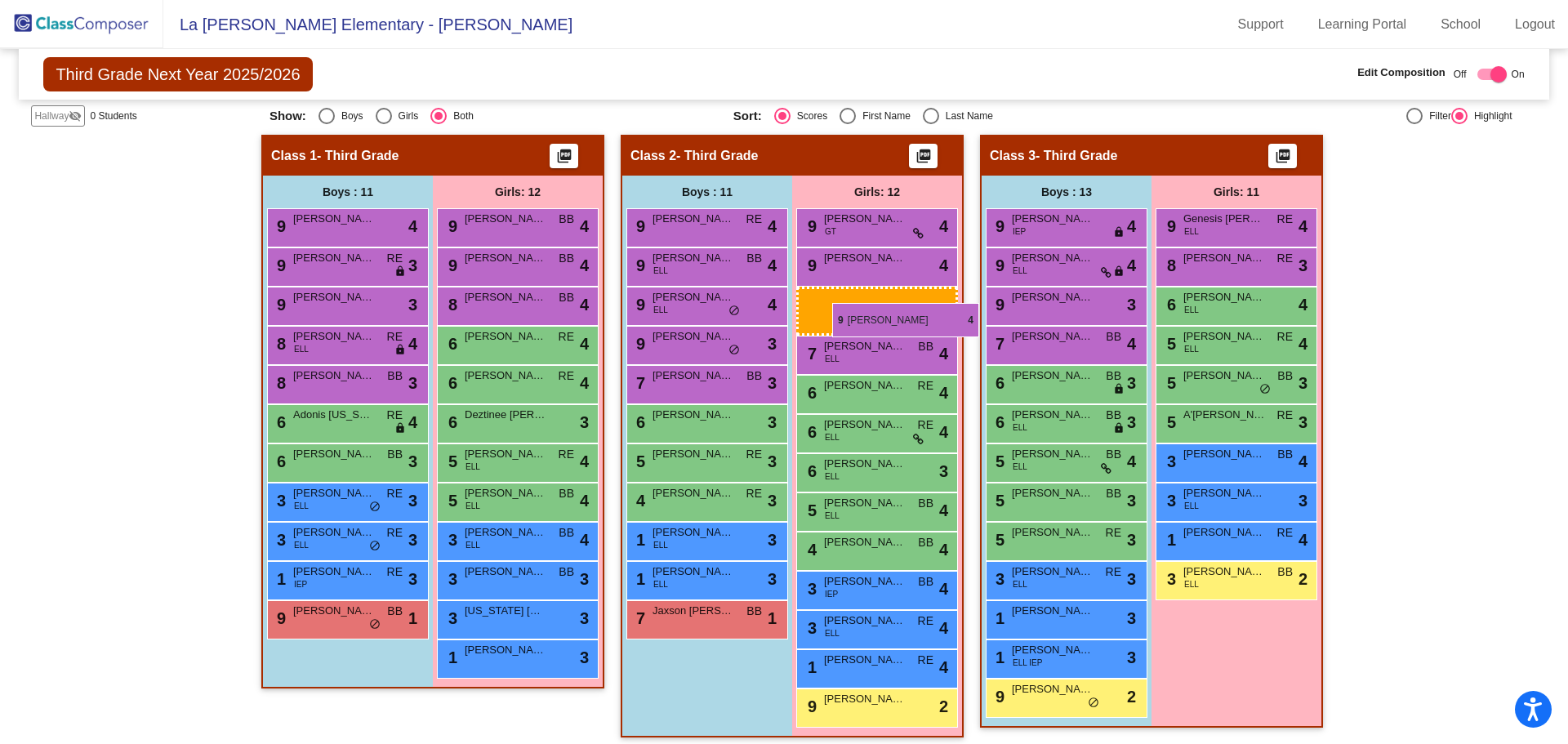 drag, startPoint x: 1193, startPoint y: 264, endPoint x: 826, endPoint y: 298, distance: 368.57157 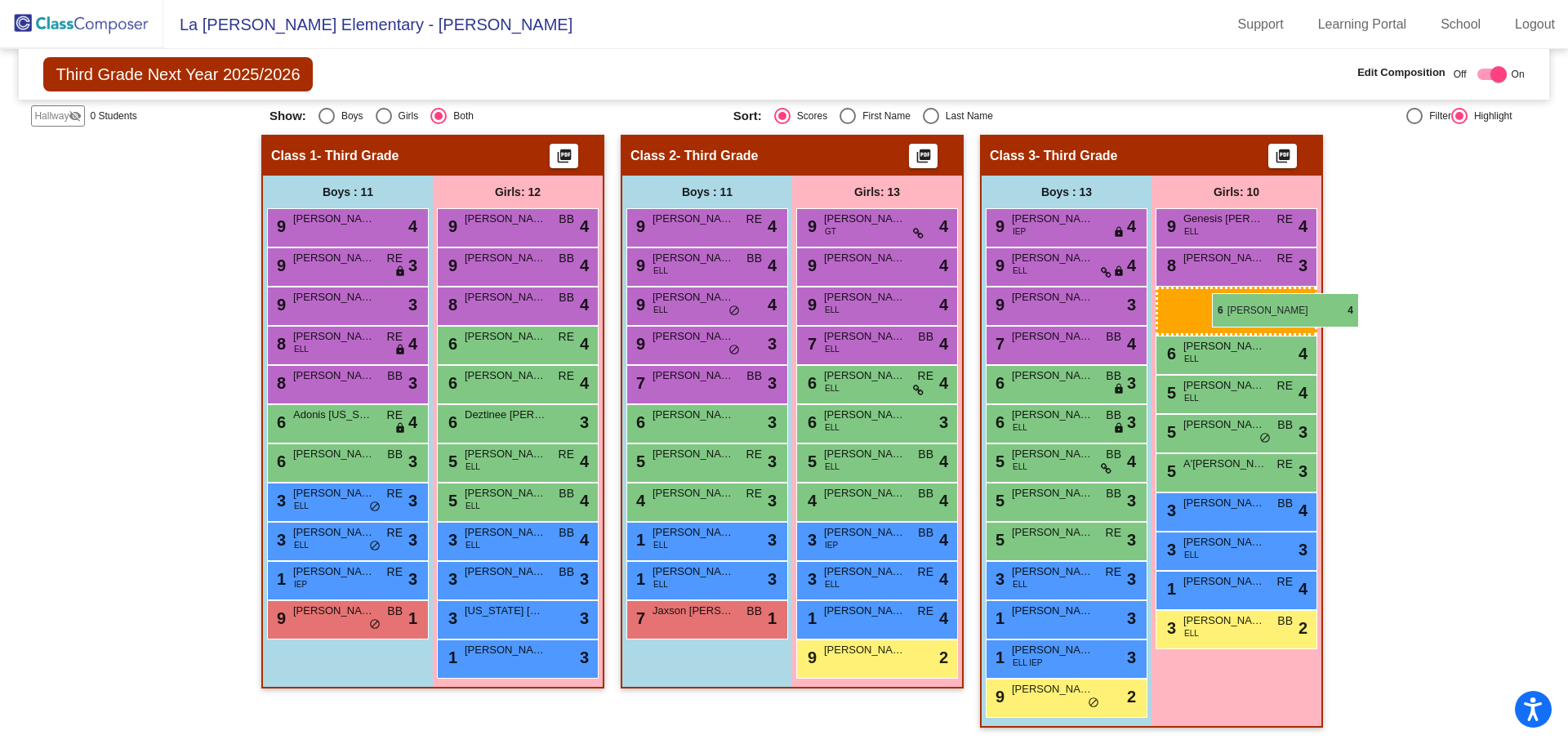 drag, startPoint x: 848, startPoint y: 381, endPoint x: 1212, endPoint y: 293, distance: 374.48631 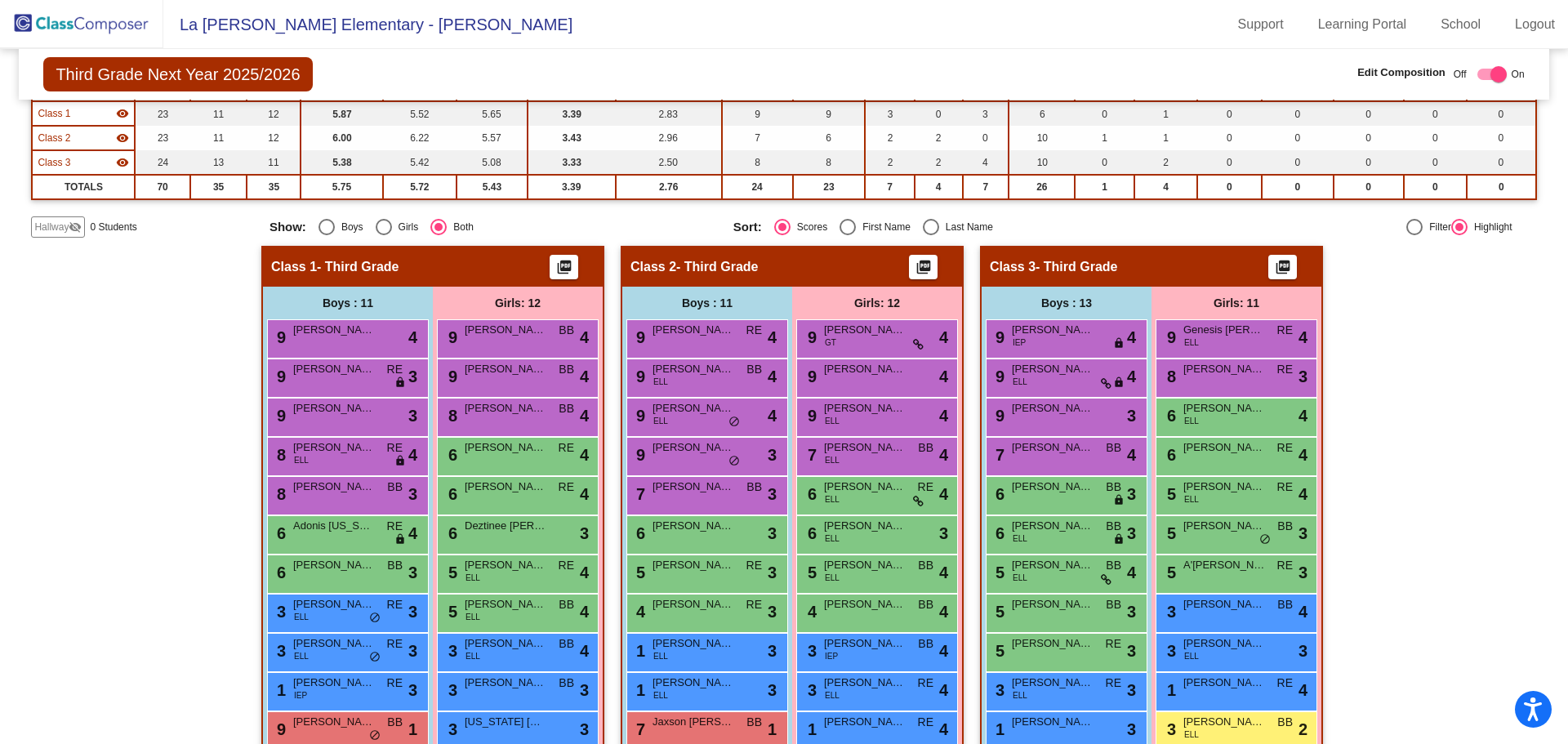 scroll, scrollTop: 274, scrollLeft: 0, axis: vertical 